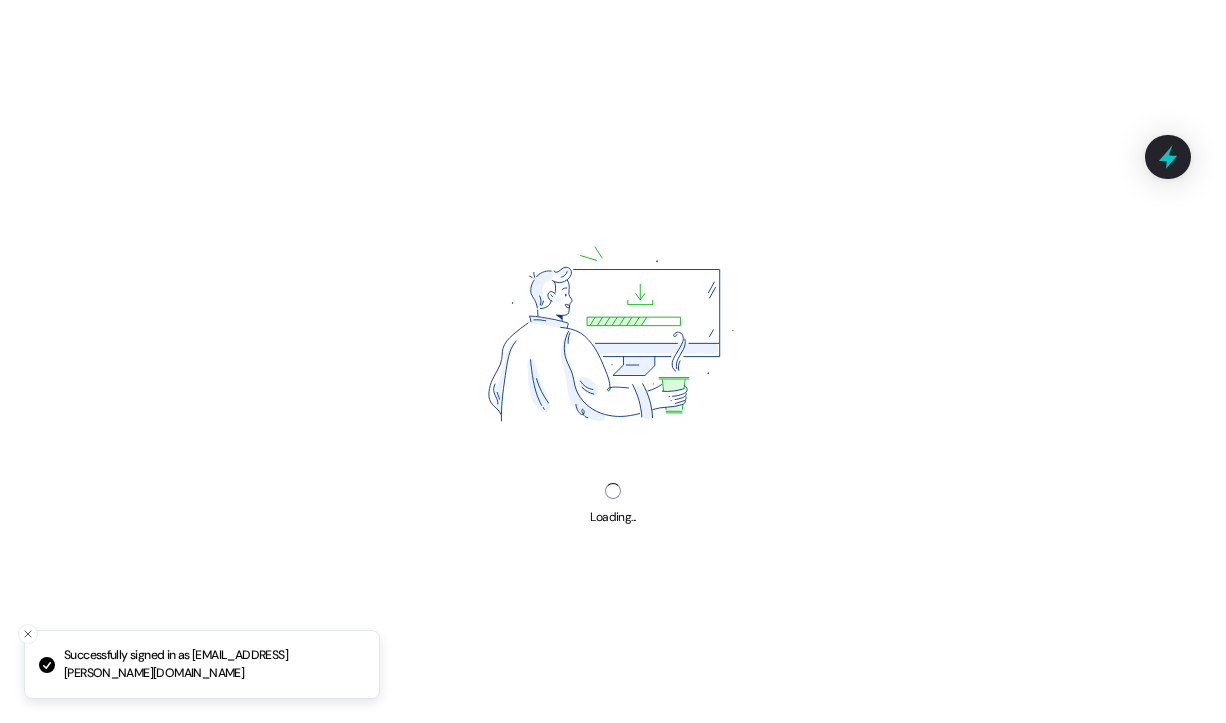 scroll, scrollTop: 0, scrollLeft: 0, axis: both 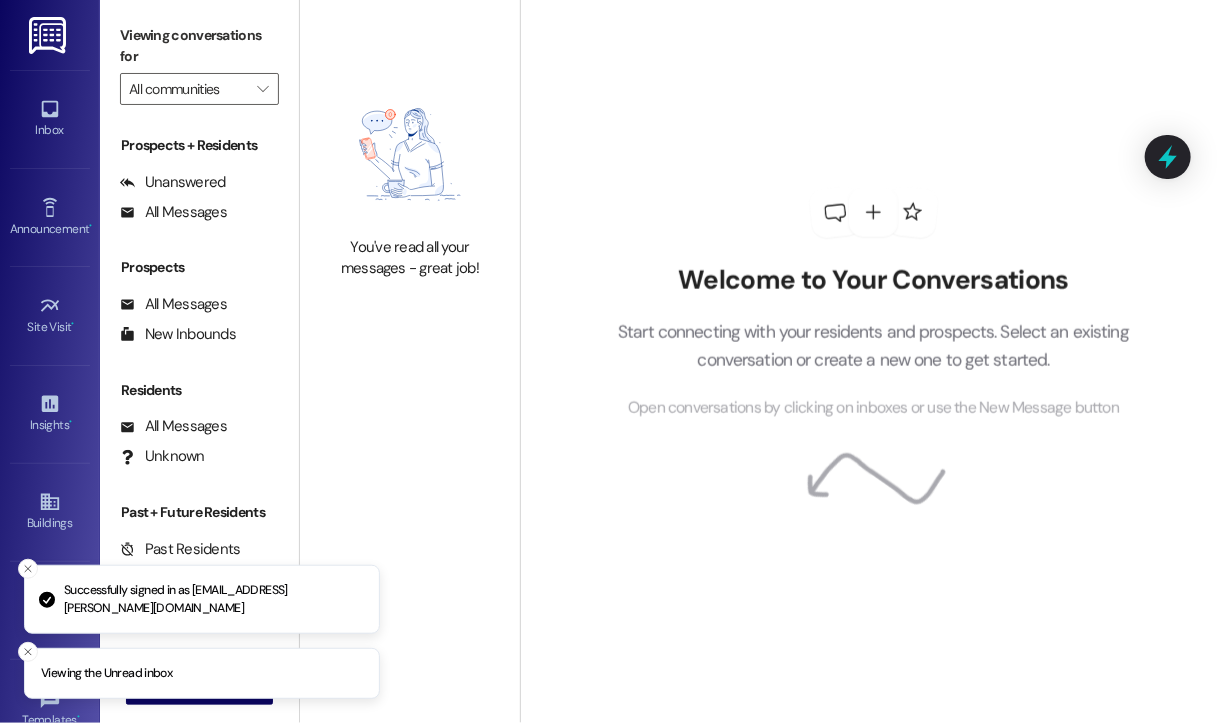 type 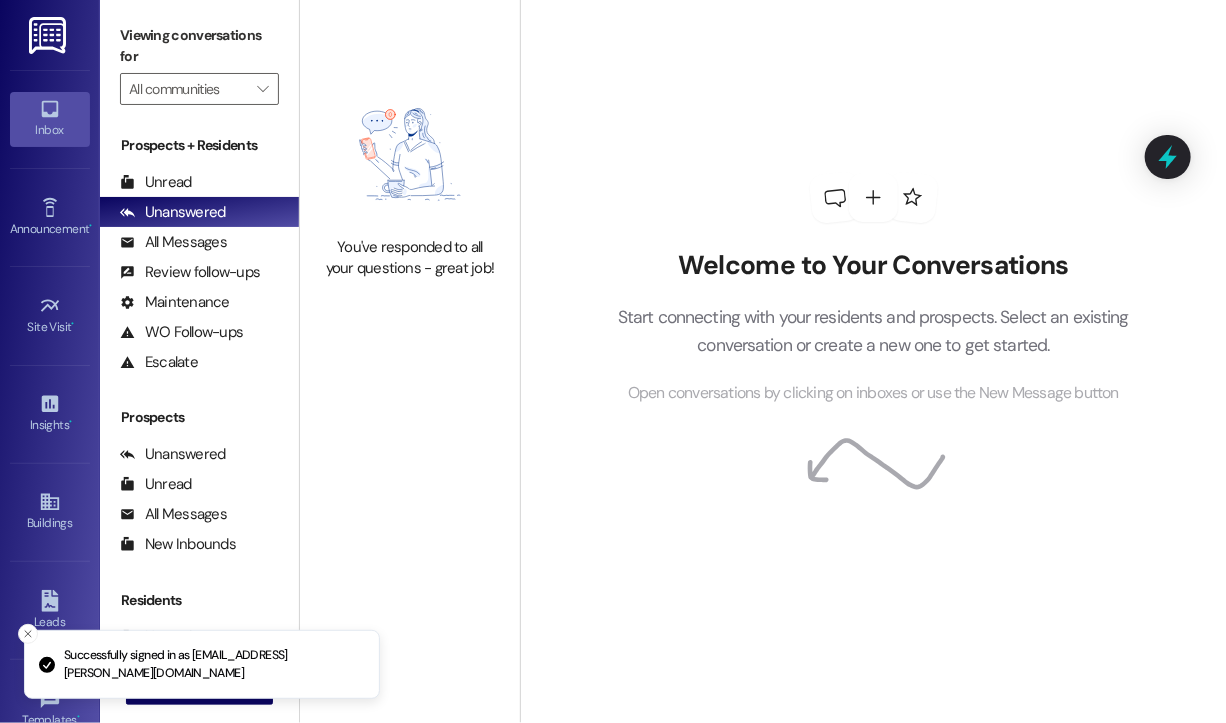click on "Inbox" at bounding box center (50, 130) 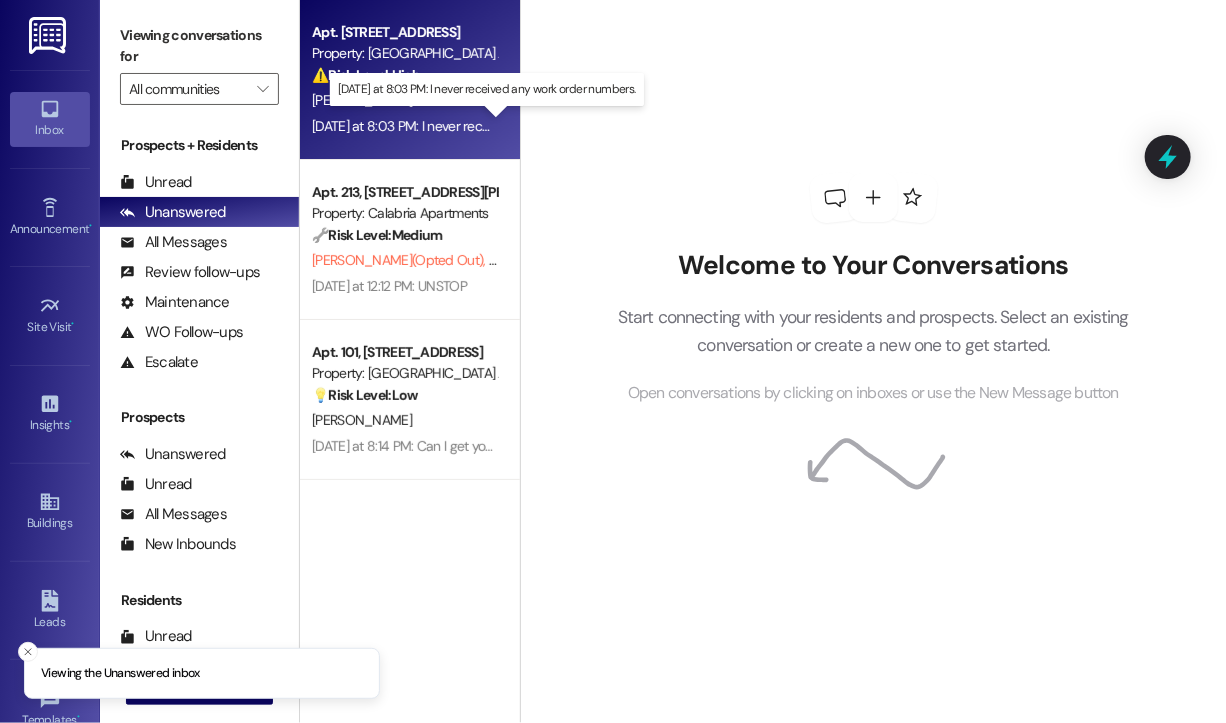 click on "[DATE] at 8:03 PM: I never received any work order numbers. [DATE] at 8:03 PM: I never received any work order numbers." at bounding box center [487, 126] 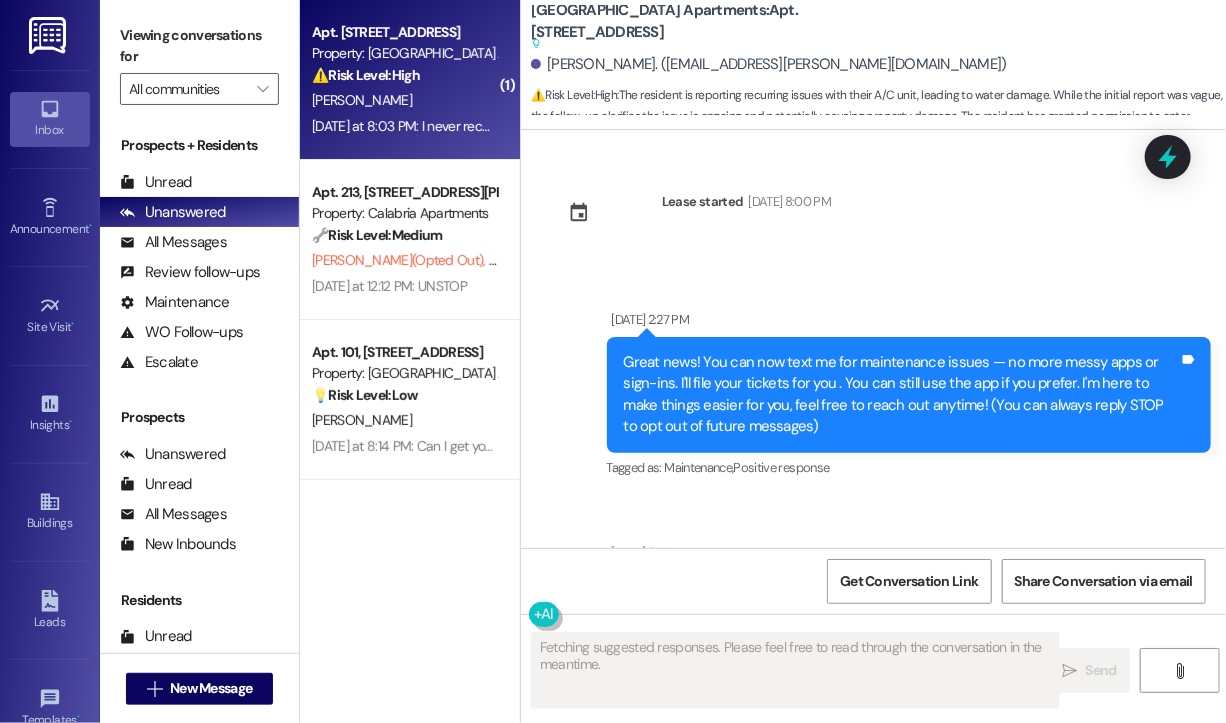 scroll, scrollTop: 11532, scrollLeft: 0, axis: vertical 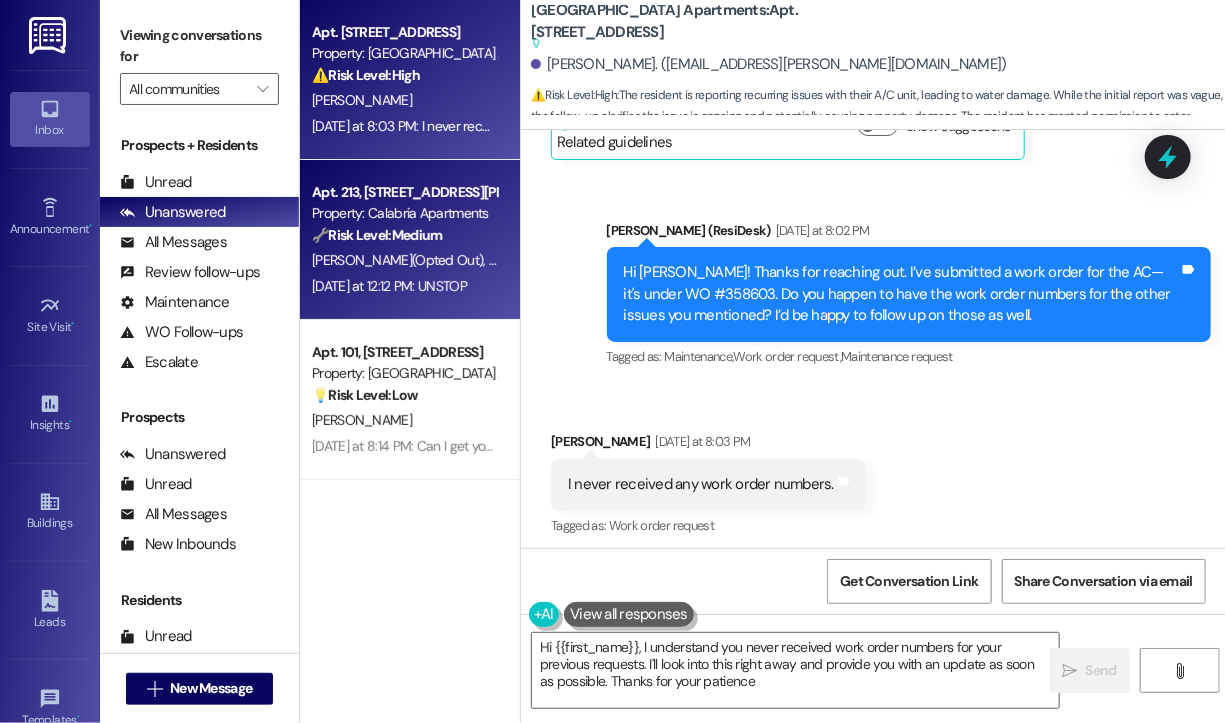 type on "Hi {{first_name}}, I understand you never received work order numbers for your previous requests. I'll look into this right away and provide you with an update as soon as possible. Thanks for your patience!" 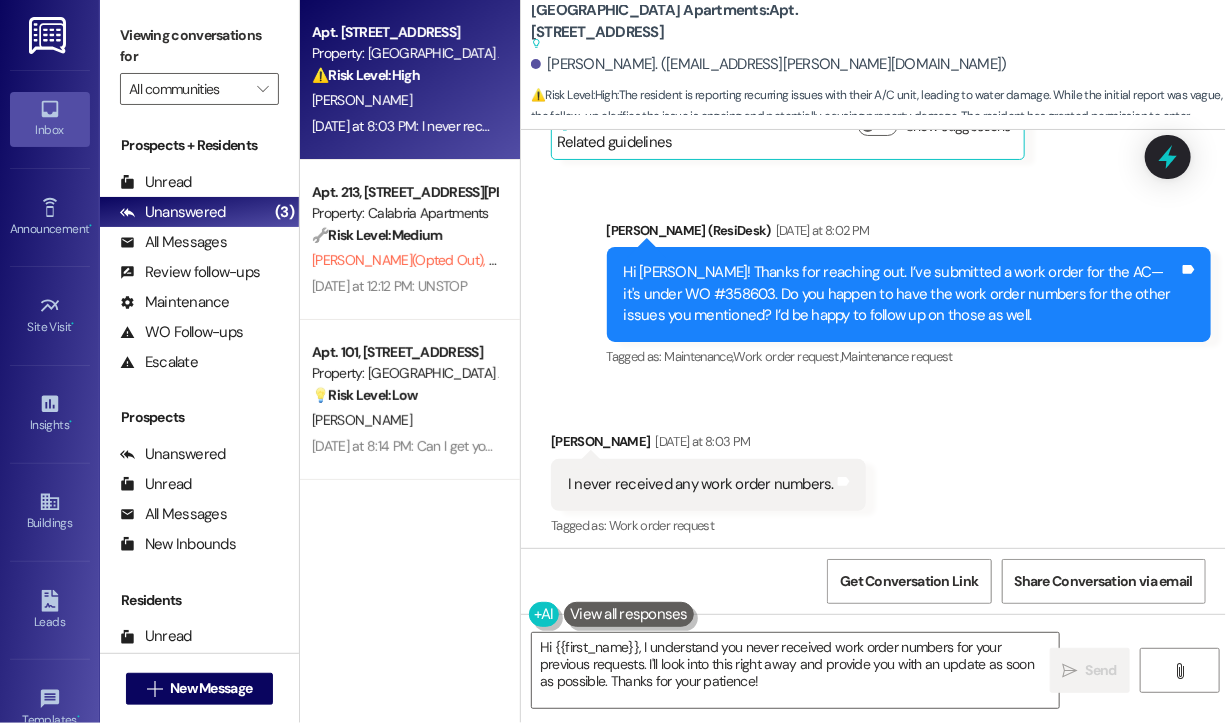 click on "Sent via SMS [PERSON_NAME]   (ResiDesk) [DATE] at 8:02 PM Hi [PERSON_NAME]! Thanks for reaching out. I’ve submitted a work order for the AC—it's under WO #358603. Do you happen to have the work order numbers for the other issues you mentioned? I’d be happy to follow up on those as well. Tags and notes Tagged as:   Maintenance ,  Click to highlight conversations about Maintenance Work order request ,  Click to highlight conversations about Work order request Maintenance request Click to highlight conversations about Maintenance request" at bounding box center (873, 281) 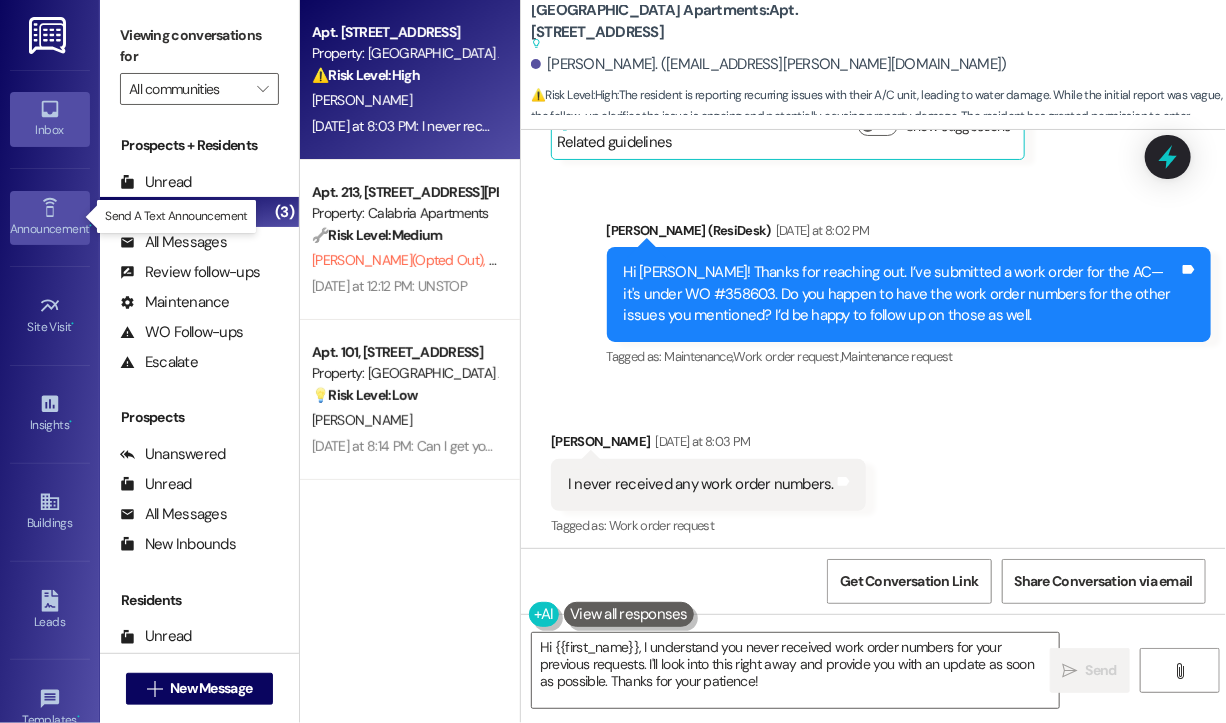 click 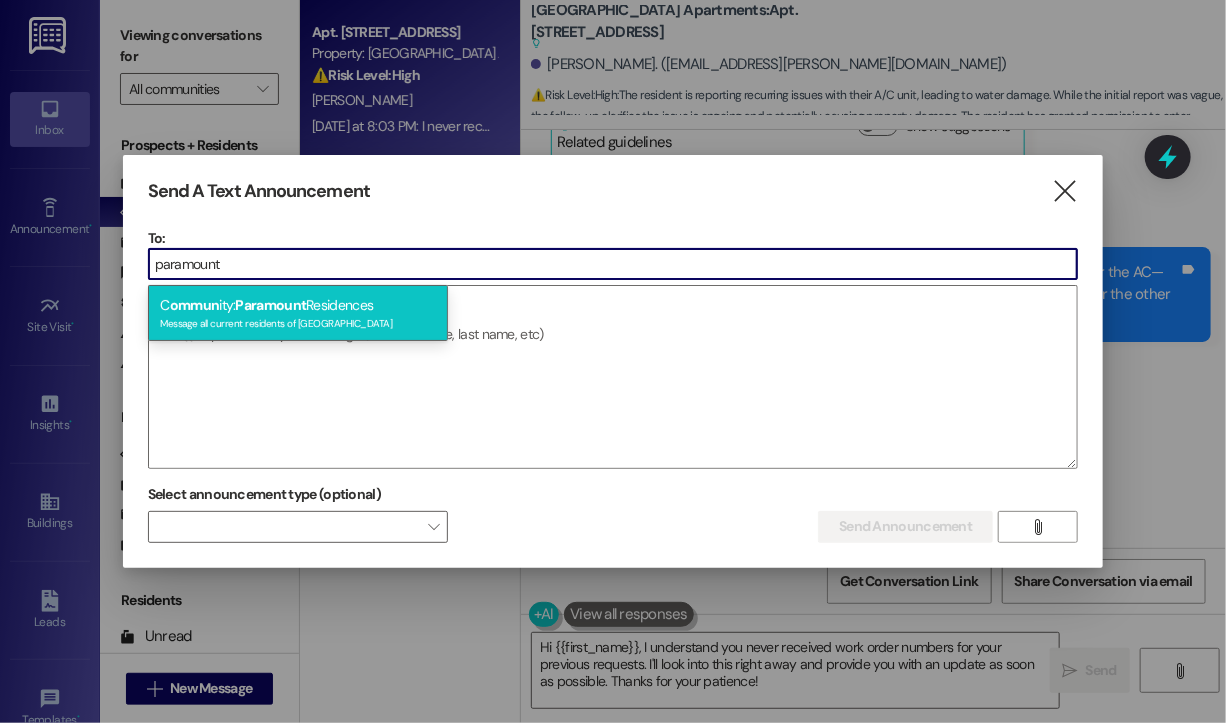 type on "paramount" 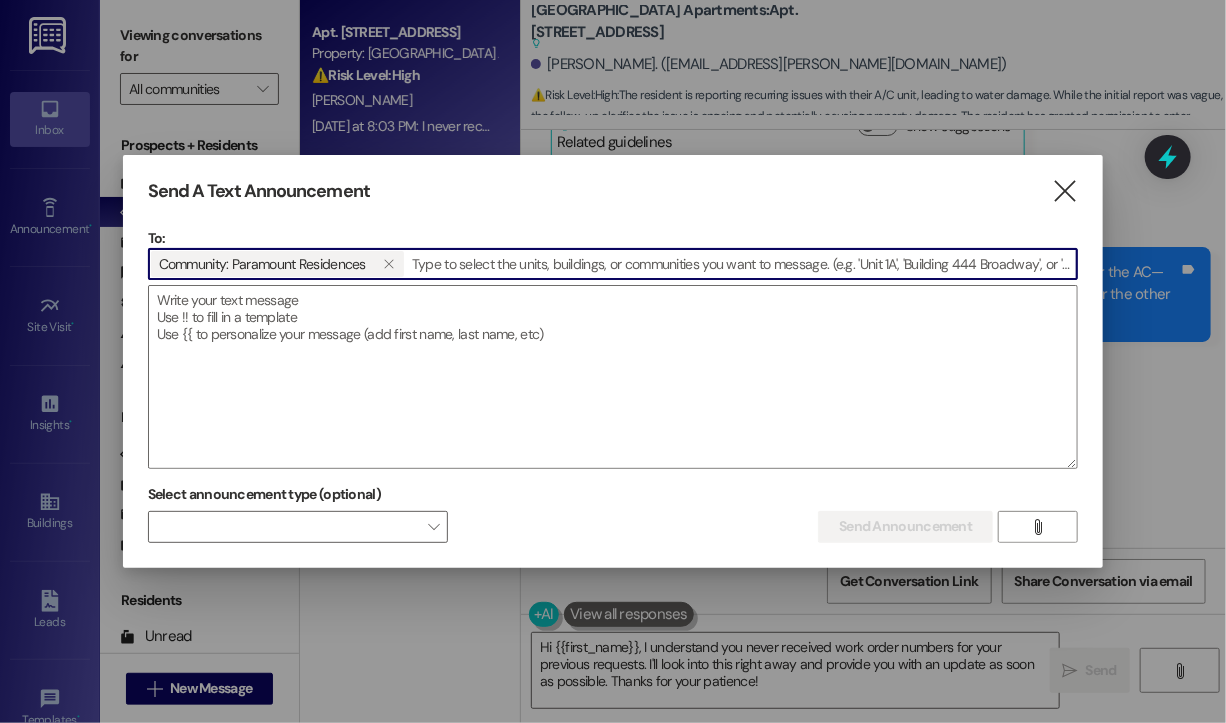 click at bounding box center (613, 377) 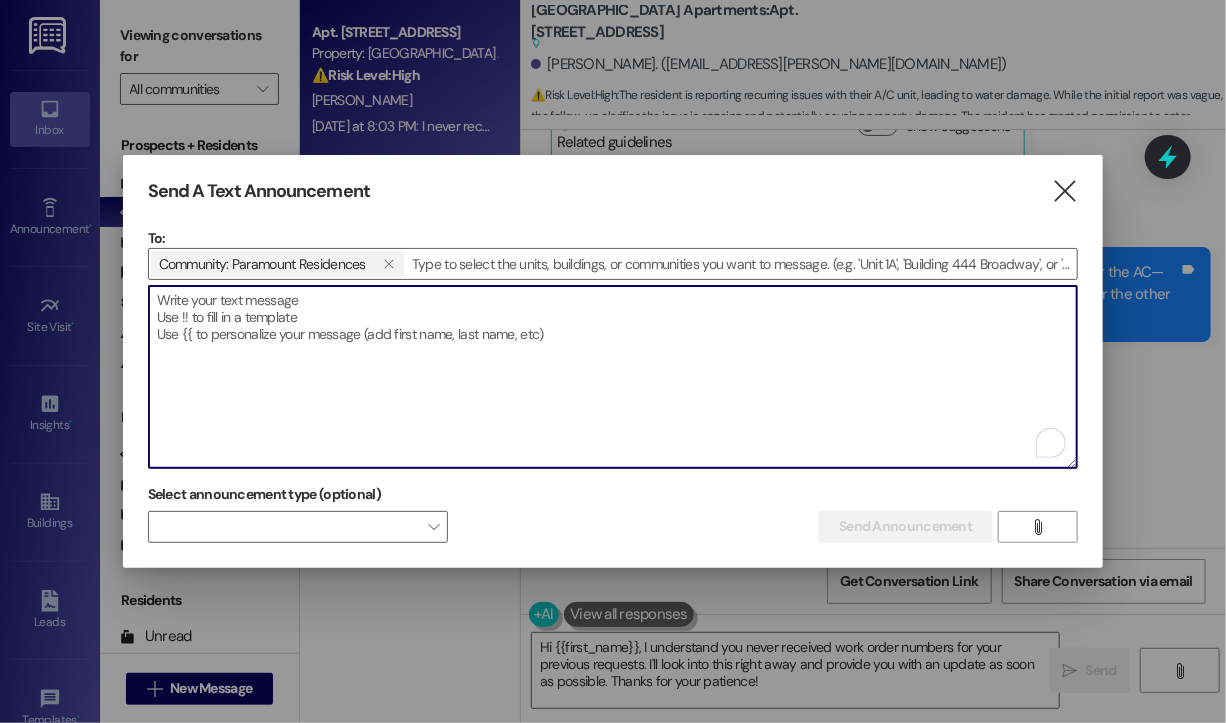 paste on "Hi {{first_name}}, great news! A new treadmill has been added to the fitness room at [GEOGRAPHIC_DATA]. You can start using it by tapping “Go to Manual Workout” on the screen. Thanks for being patient with us—we hope you love the upgrade!" 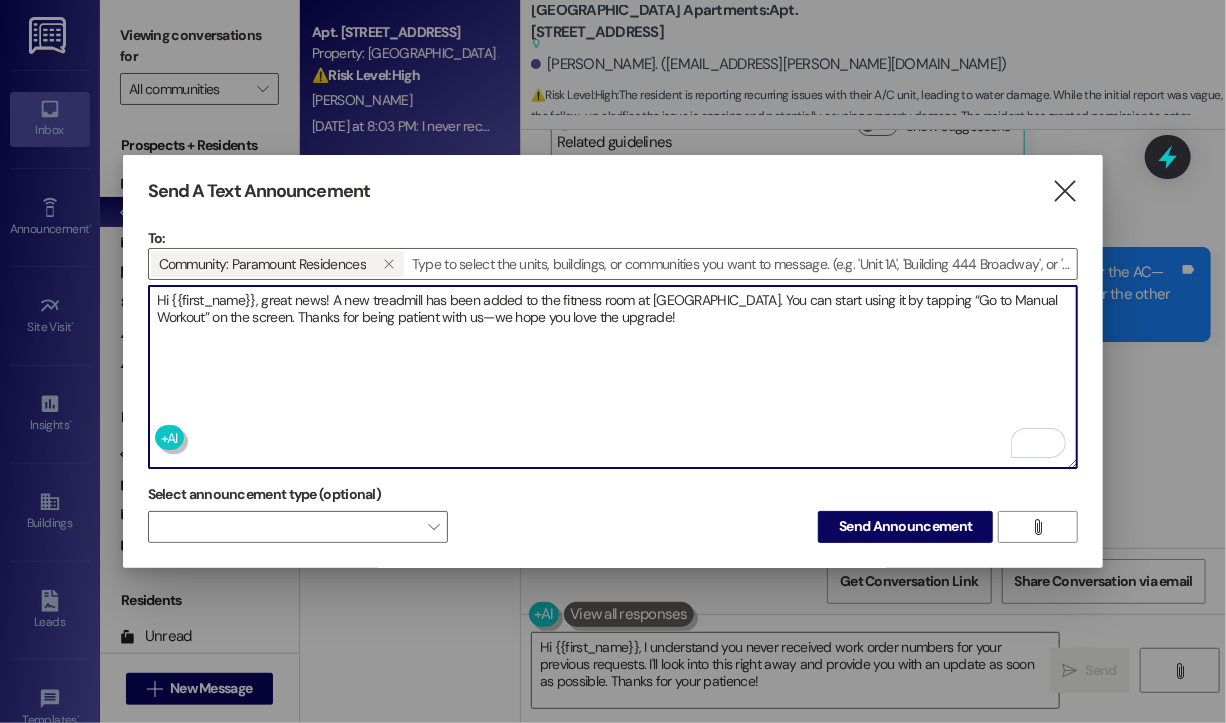 click on "Hi {{first_name}}, great news! A new treadmill has been added to the fitness room at [GEOGRAPHIC_DATA]. You can start using it by tapping “Go to Manual Workout” on the screen. Thanks for being patient with us—we hope you love the upgrade!" at bounding box center (613, 377) 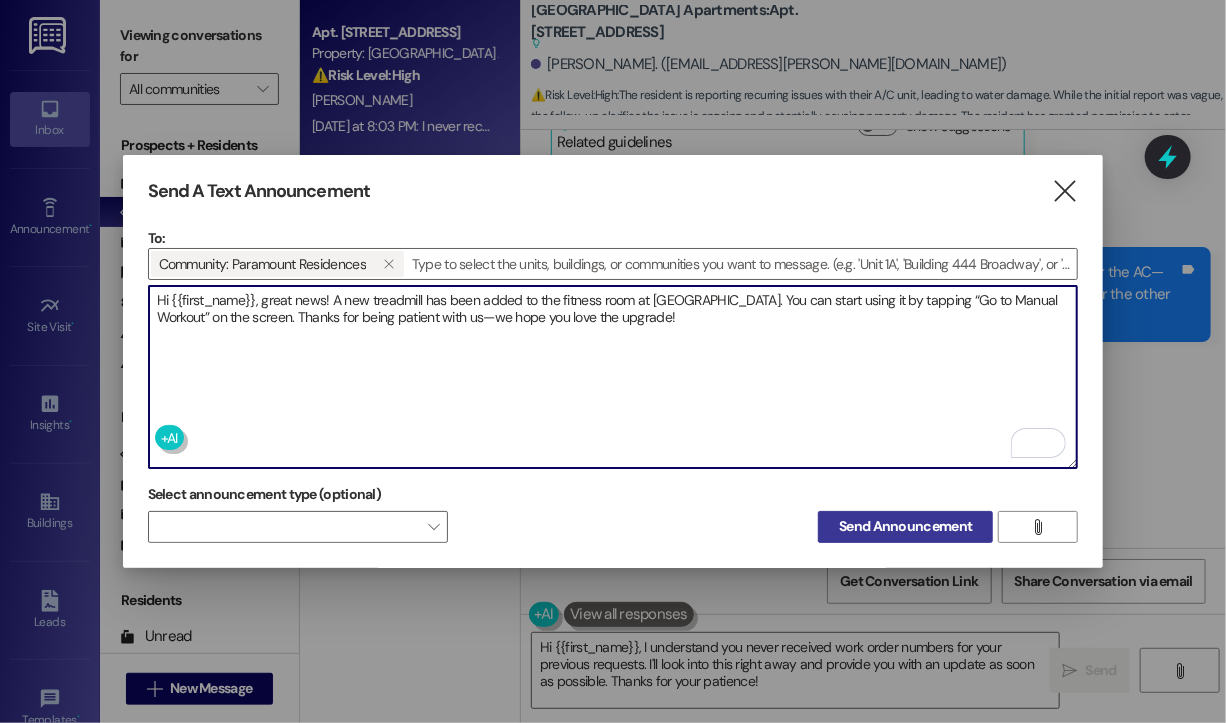 type on "Hi {{first_name}}, great news! A new treadmill has been added to the fitness room at [GEOGRAPHIC_DATA]. You can start using it by tapping “Go to Manual Workout” on the screen. Thanks for being patient with us—we hope you love the upgrade!" 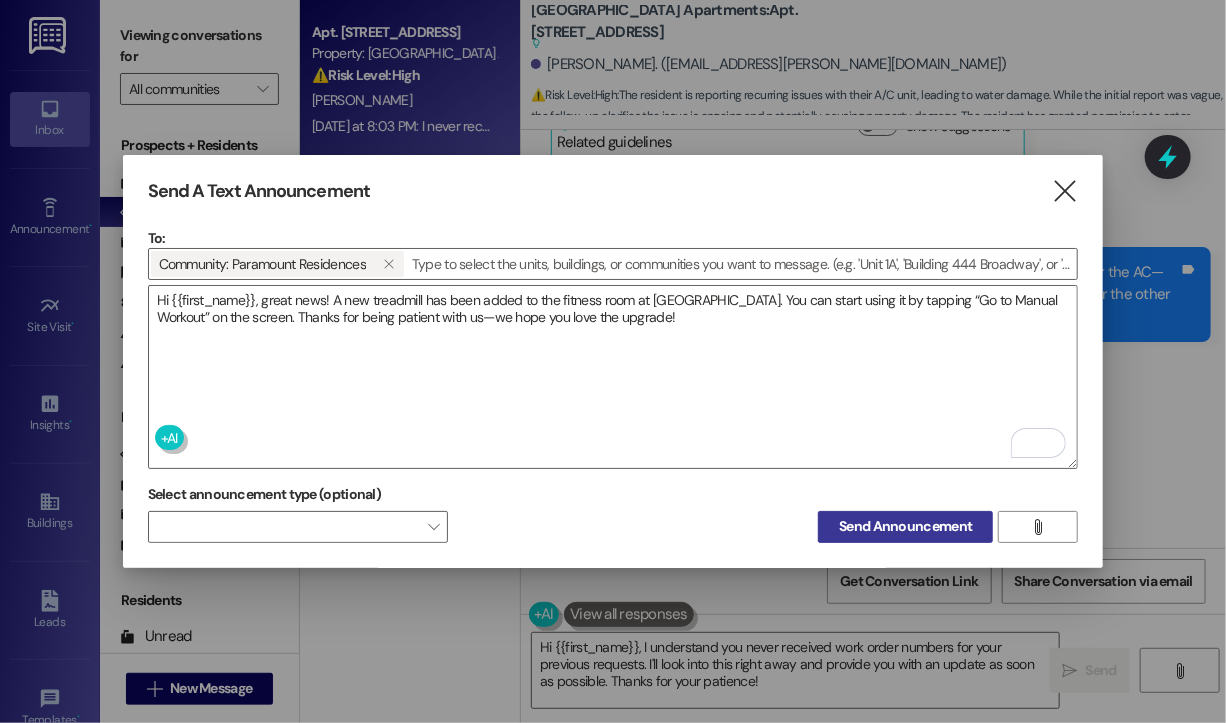 click on "Send Announcement" at bounding box center (905, 526) 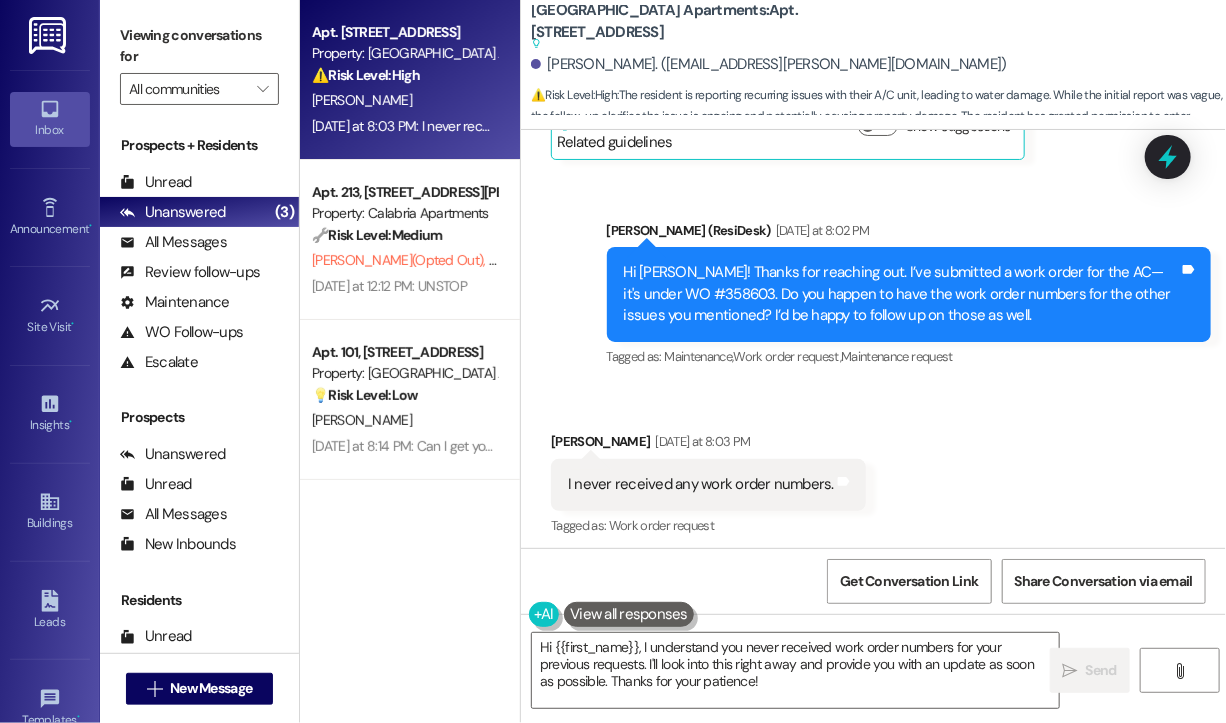 click on "Received via SMS [PERSON_NAME] [DATE] at 8:03 PM I never received any work order numbers. Tags and notes Tagged as:   Work order request Click to highlight conversations about Work order request" at bounding box center [873, 470] 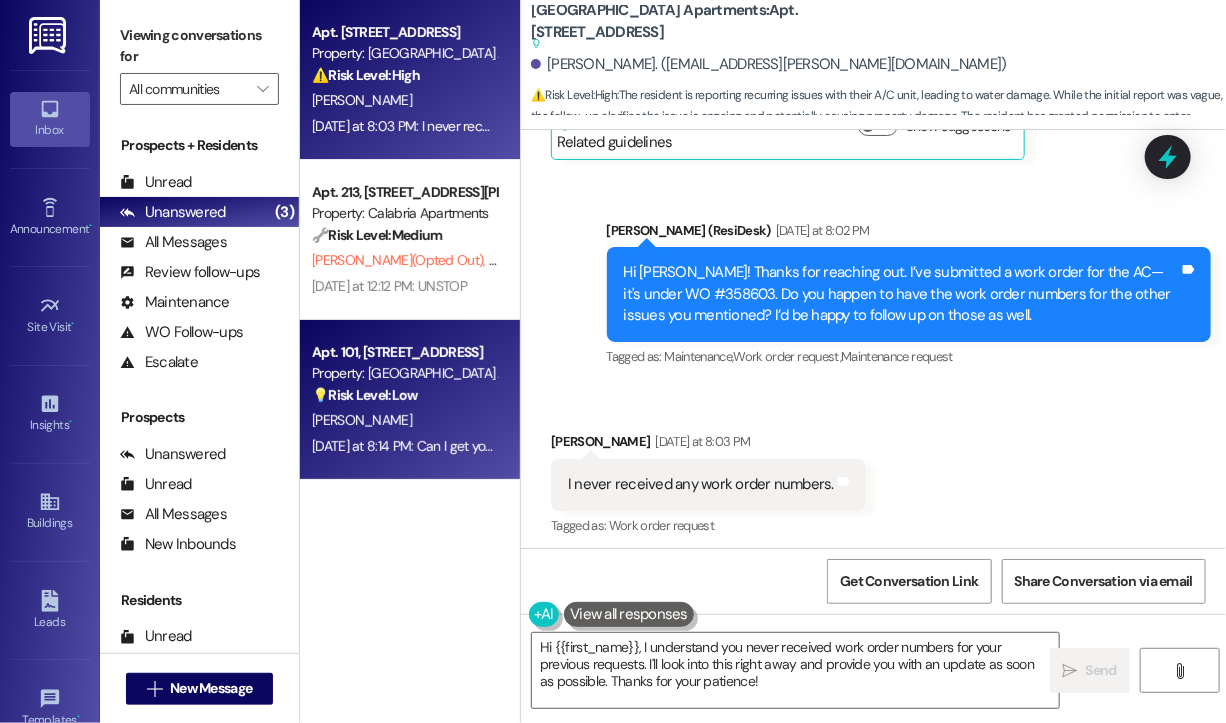 click on "💡  Risk Level:  Low The resident initially requested contact information for a staff member, but later stated they found someone else to assist them. The subsequent request for the agent's full name is a non-essential request." at bounding box center [404, 395] 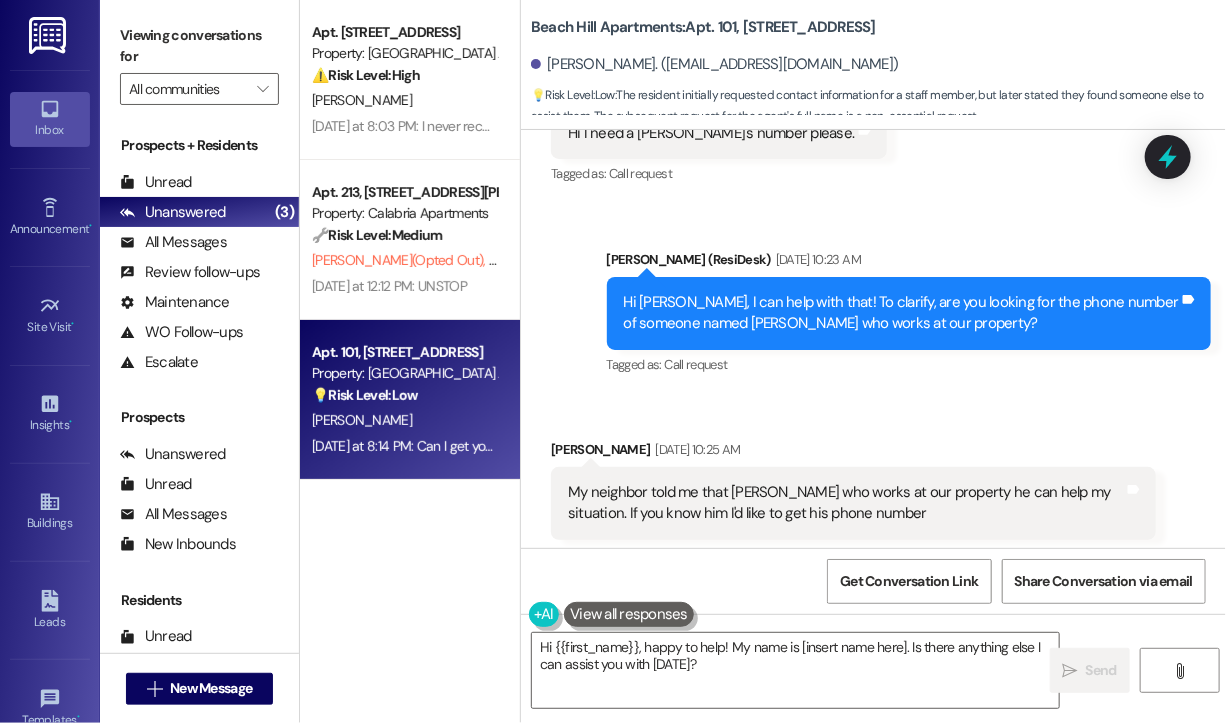 scroll, scrollTop: 21741, scrollLeft: 0, axis: vertical 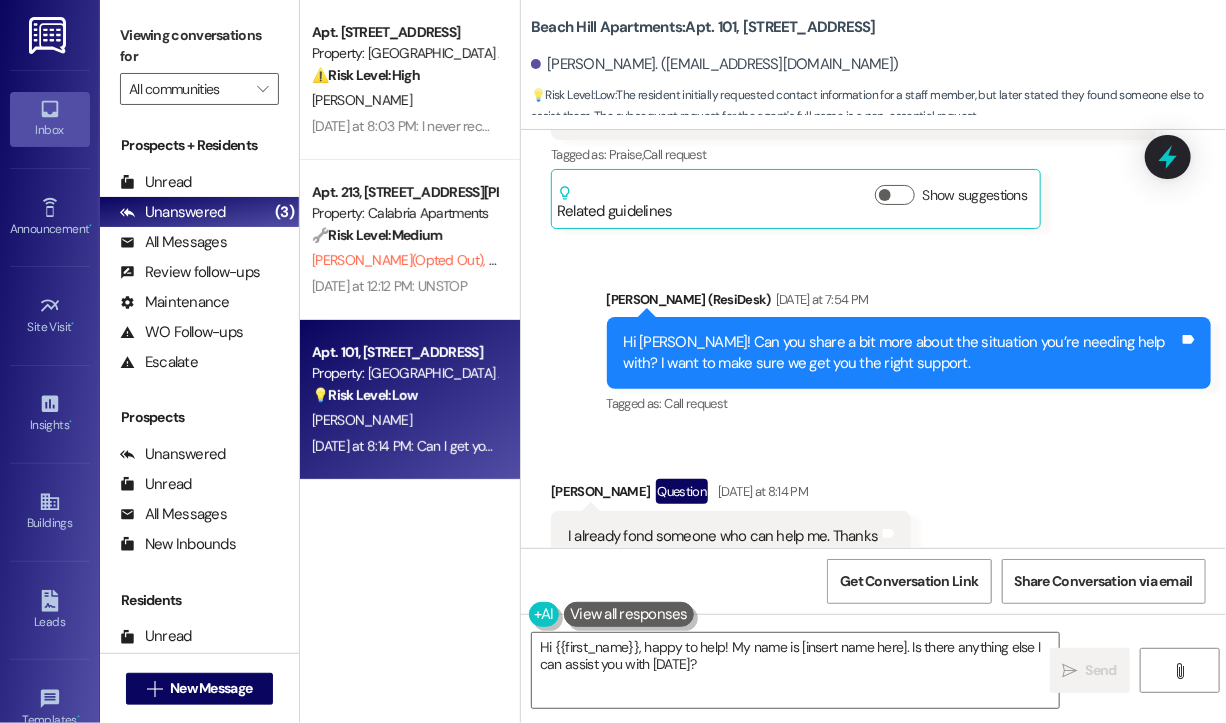 click on "Can I get your full name?" at bounding box center (645, 677) 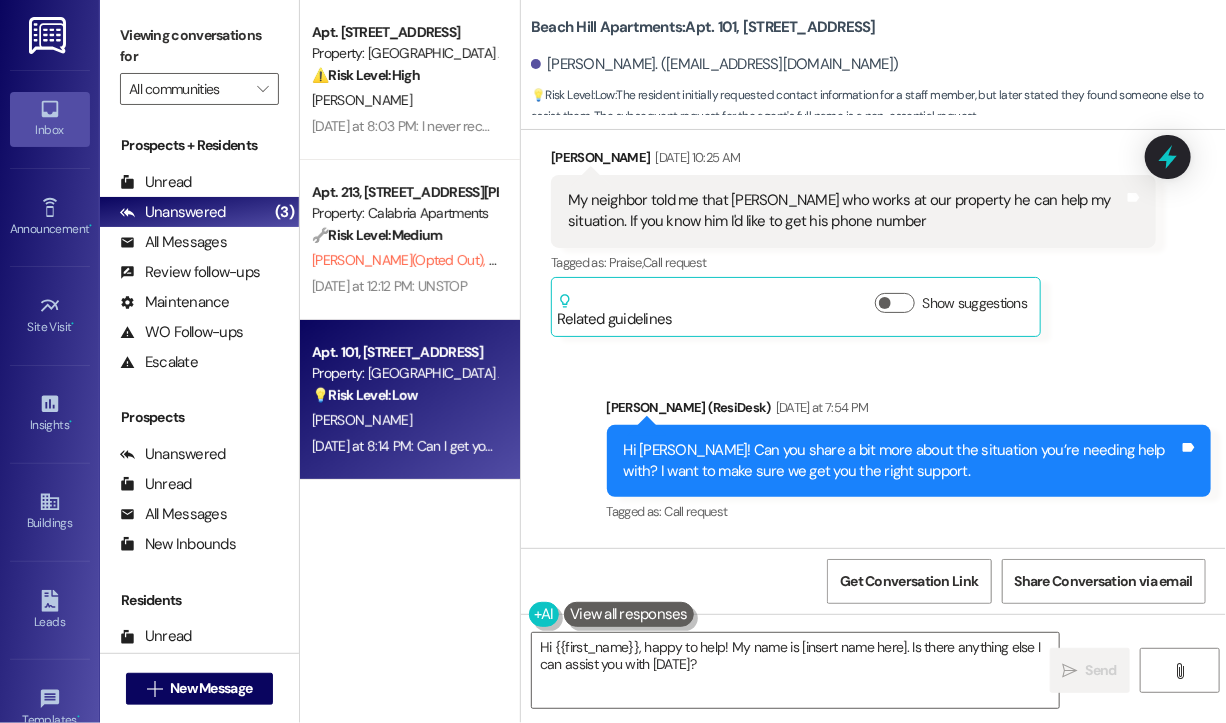 scroll, scrollTop: 21541, scrollLeft: 0, axis: vertical 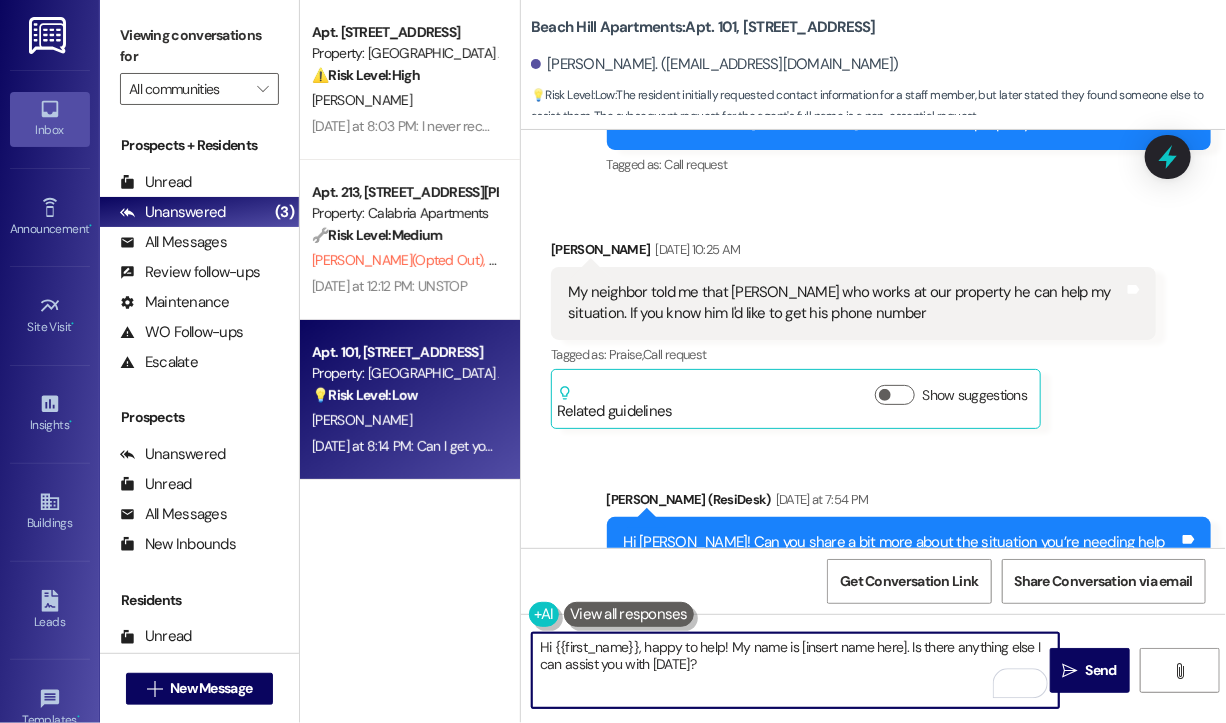drag, startPoint x: 724, startPoint y: 665, endPoint x: 638, endPoint y: 646, distance: 88.07383 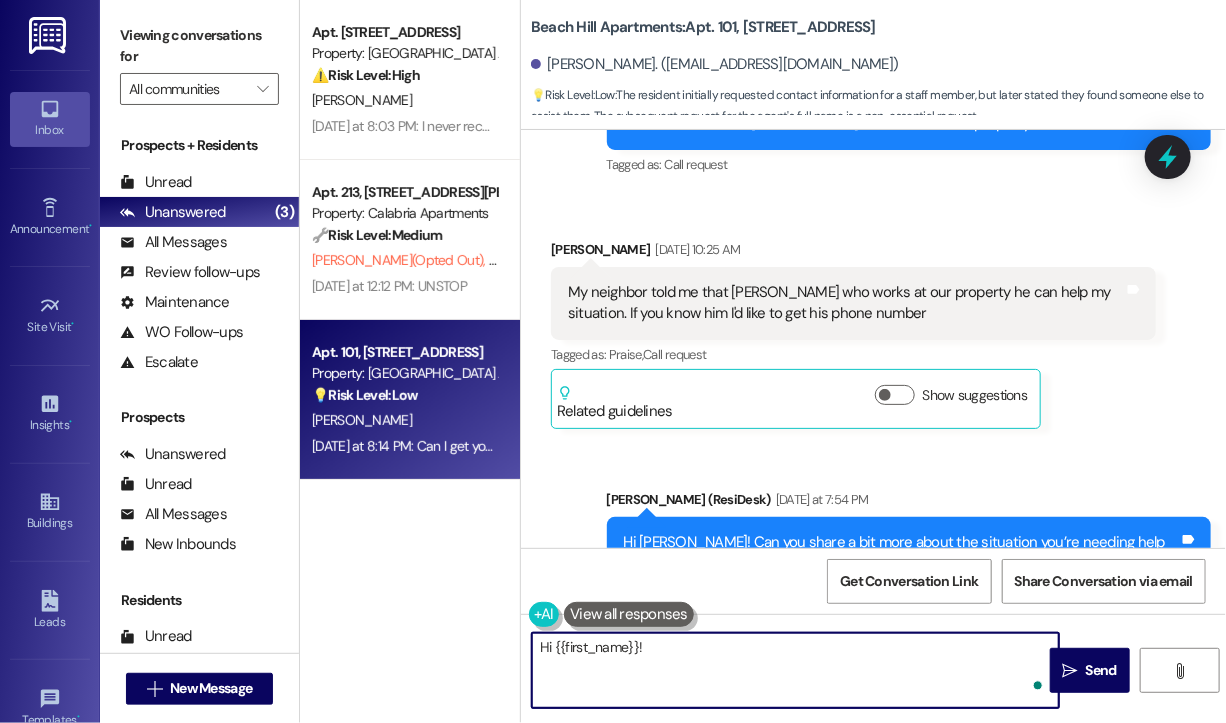 paste on "Thanks for asking! Although I work offsite, everyone on the site team knows me as [PERSON_NAME]—I don’t give out my full name. Is there anything I can help you with regarding your unit? I’m happy to assist however I can." 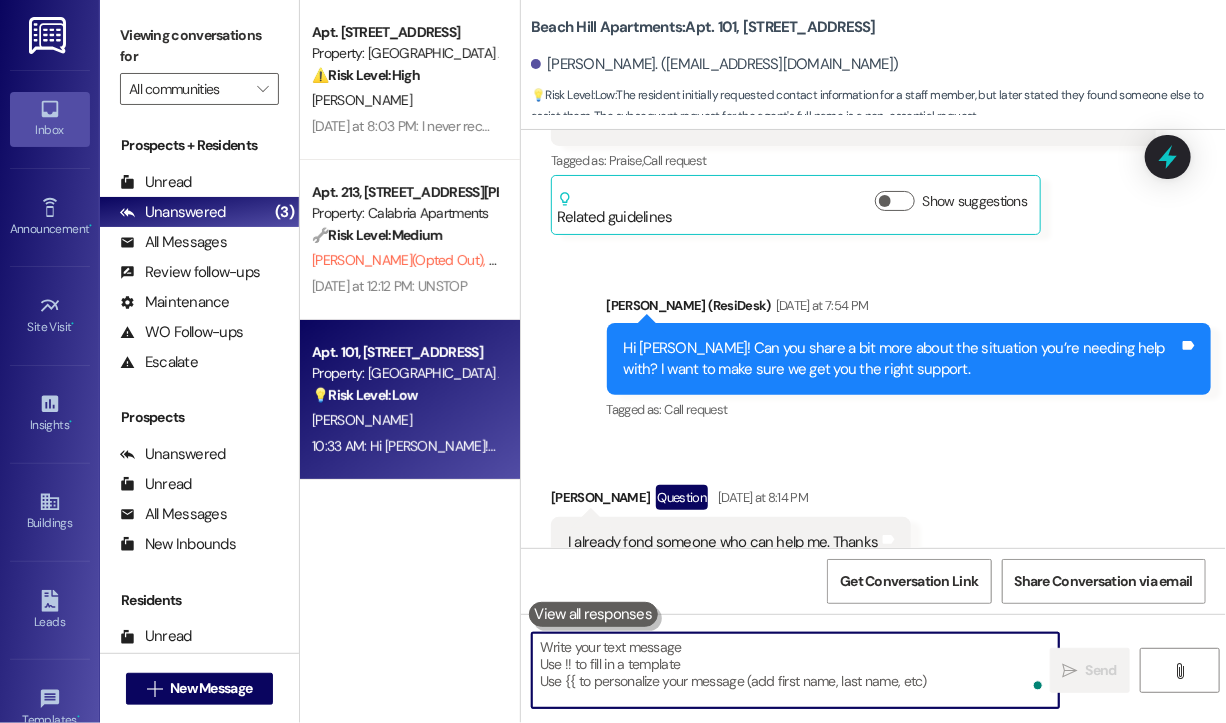 scroll, scrollTop: 21740, scrollLeft: 0, axis: vertical 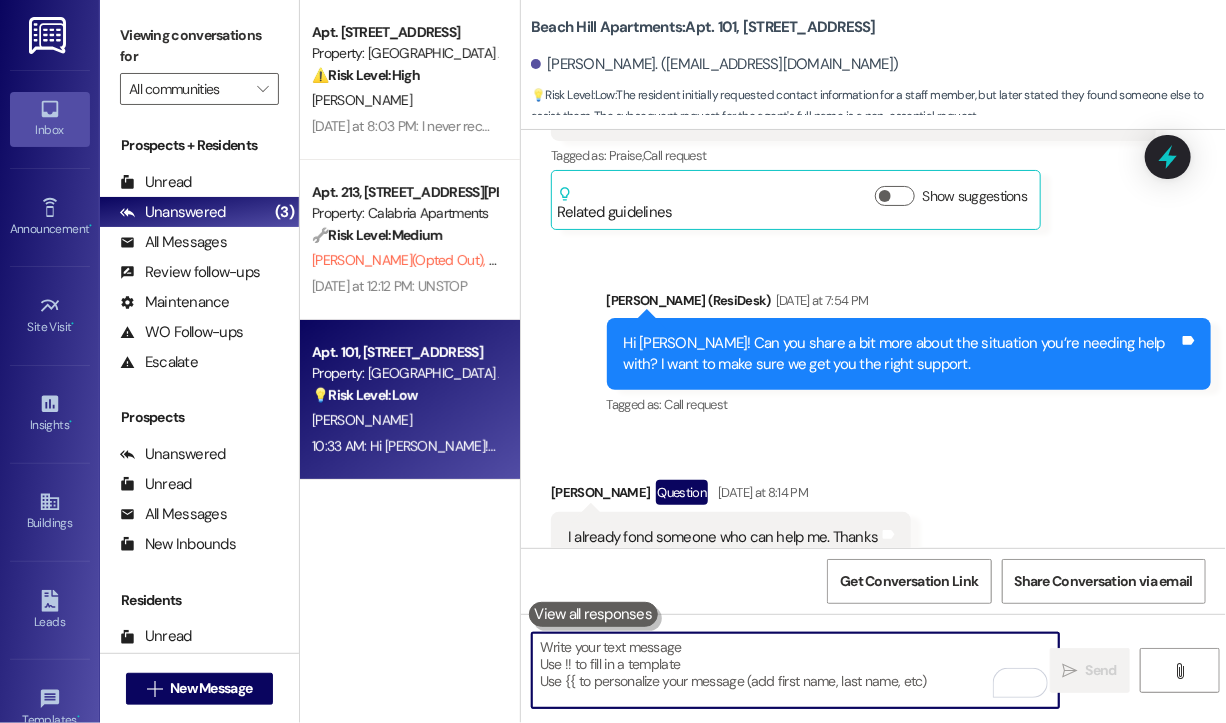 type 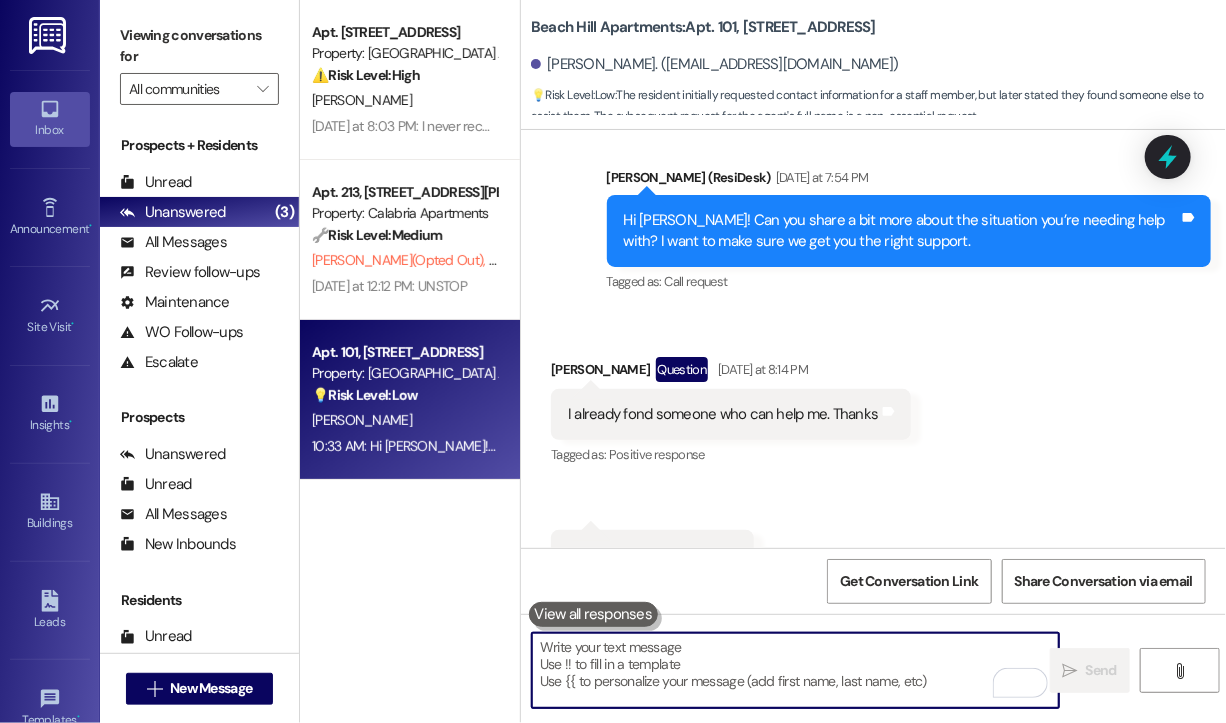scroll, scrollTop: 21924, scrollLeft: 0, axis: vertical 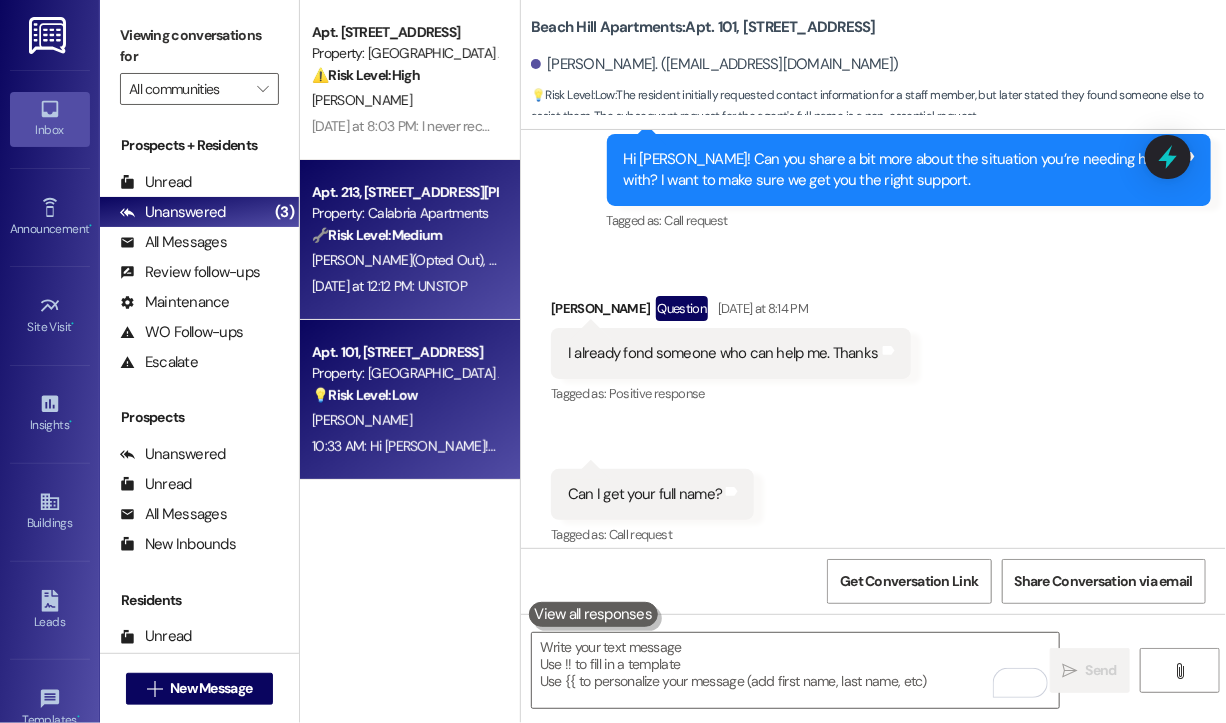 click on "🔧  Risk Level:  Medium The resident initially opted out of text messages but then opted back in. This is a standard communication preference update, and does not indicate an urgent issue." at bounding box center [404, 235] 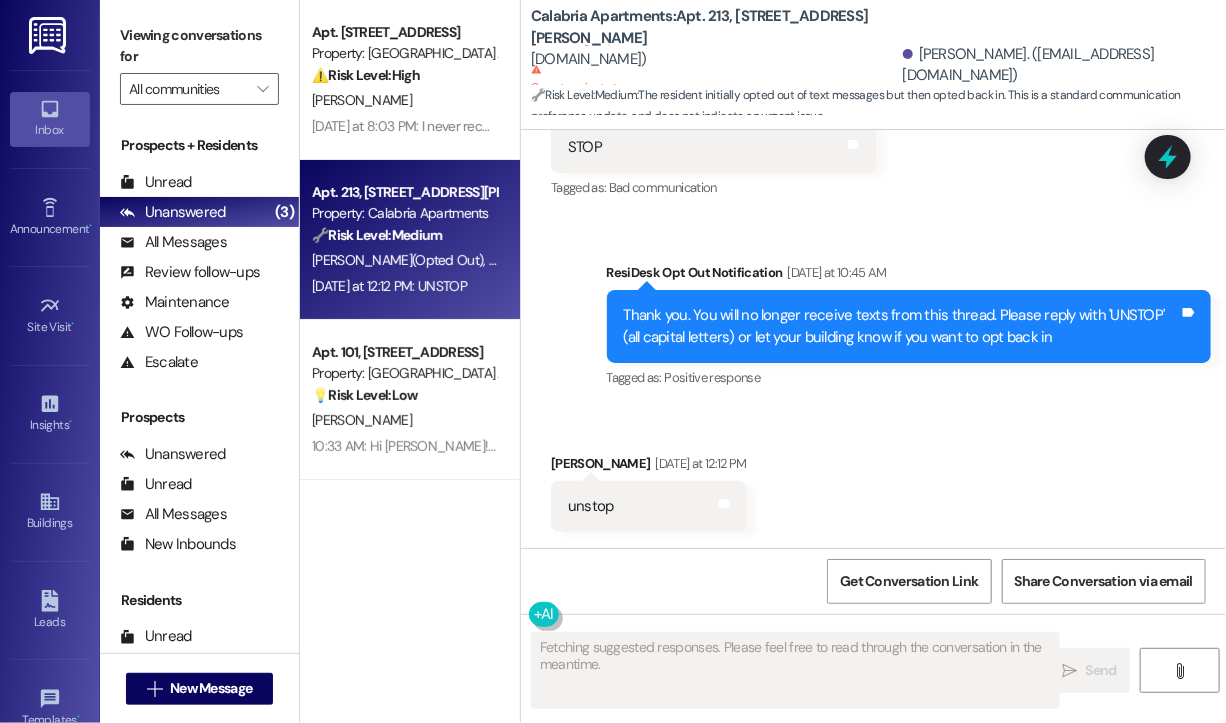 scroll, scrollTop: 2127, scrollLeft: 0, axis: vertical 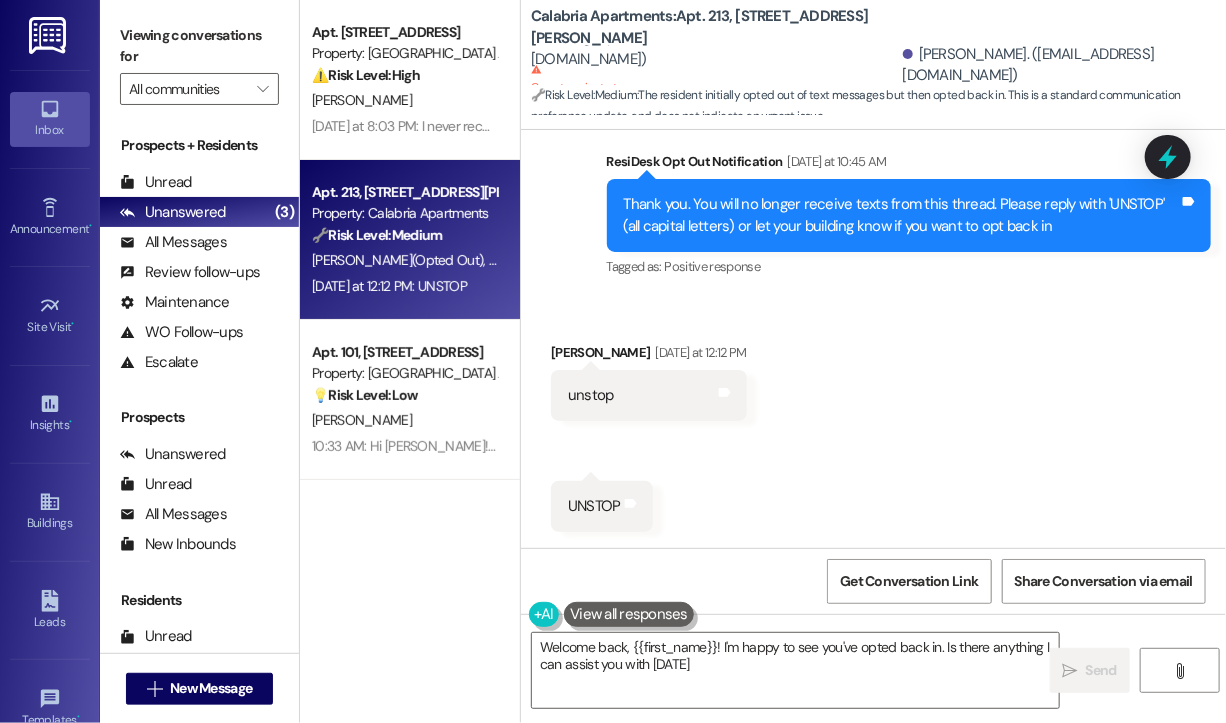 type on "Welcome back, {{first_name}}! I'm happy to see you've opted back in. Is there anything I can assist you with [DATE]?" 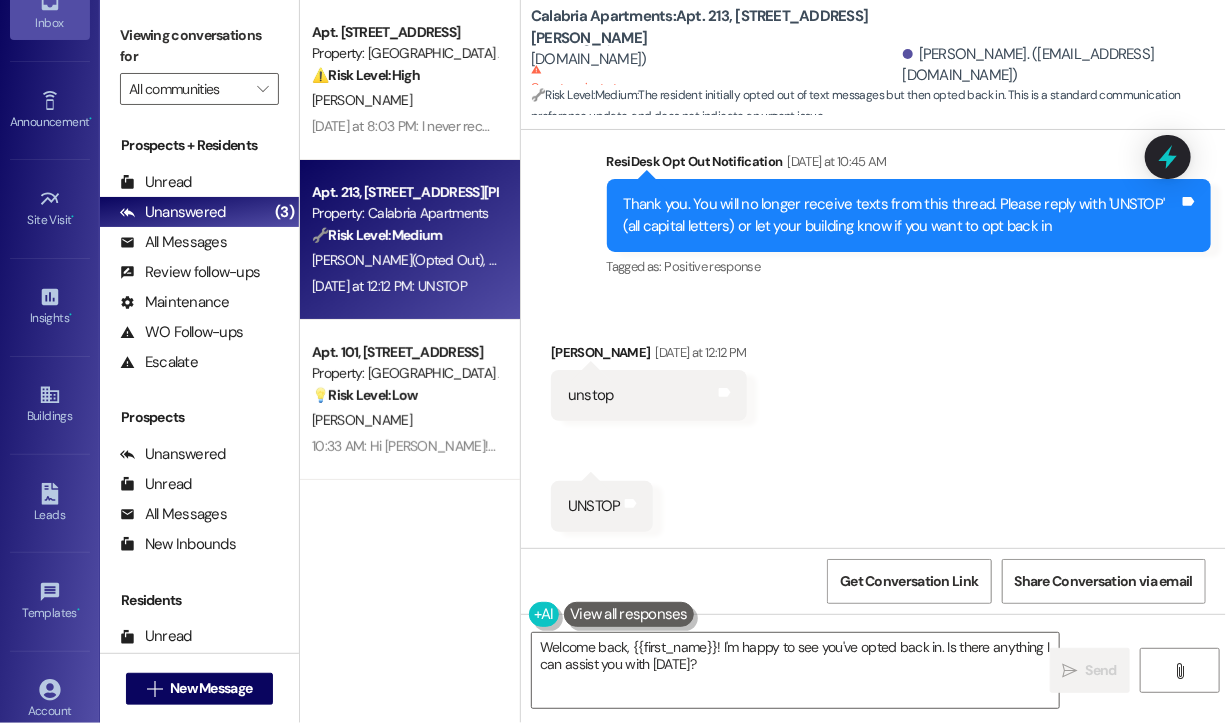 scroll, scrollTop: 225, scrollLeft: 0, axis: vertical 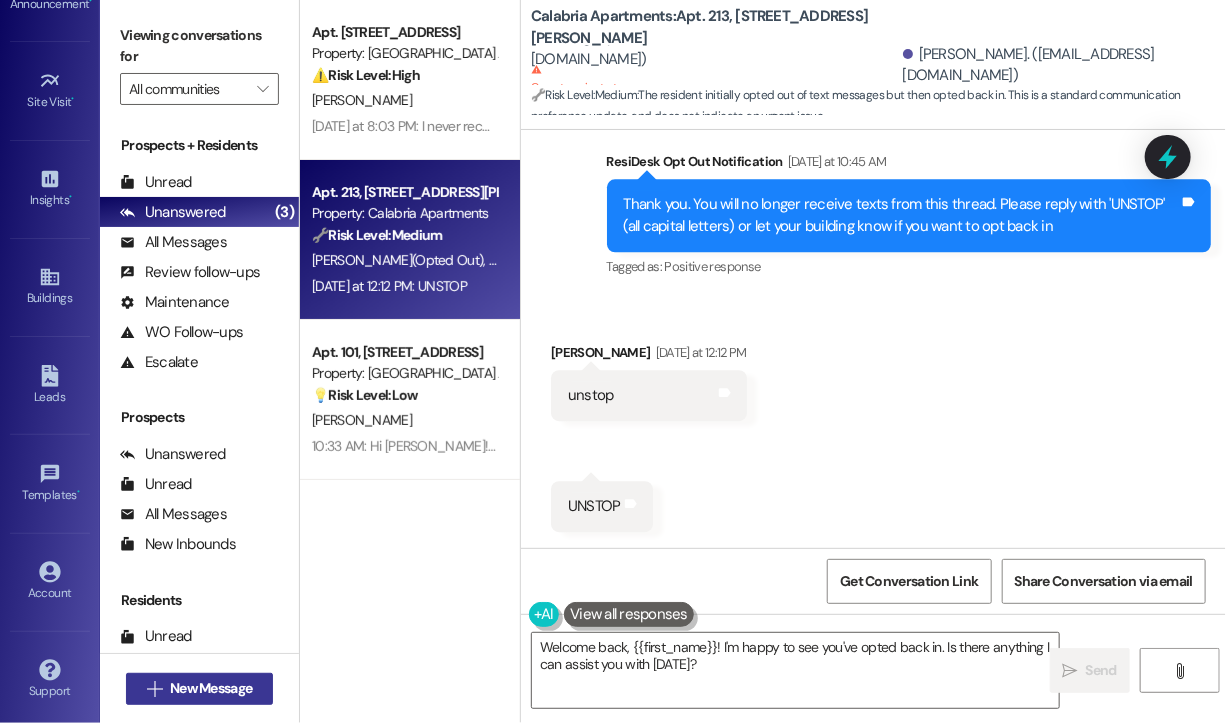 click on "" at bounding box center (154, 689) 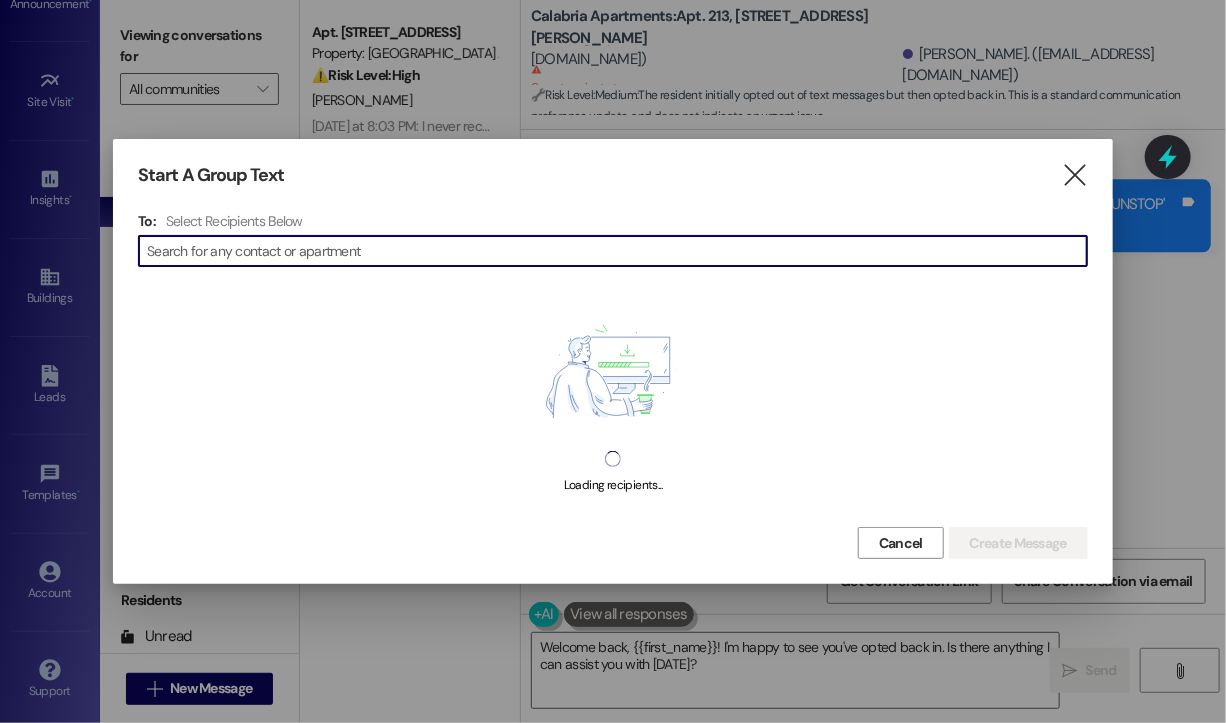 click at bounding box center (617, 251) 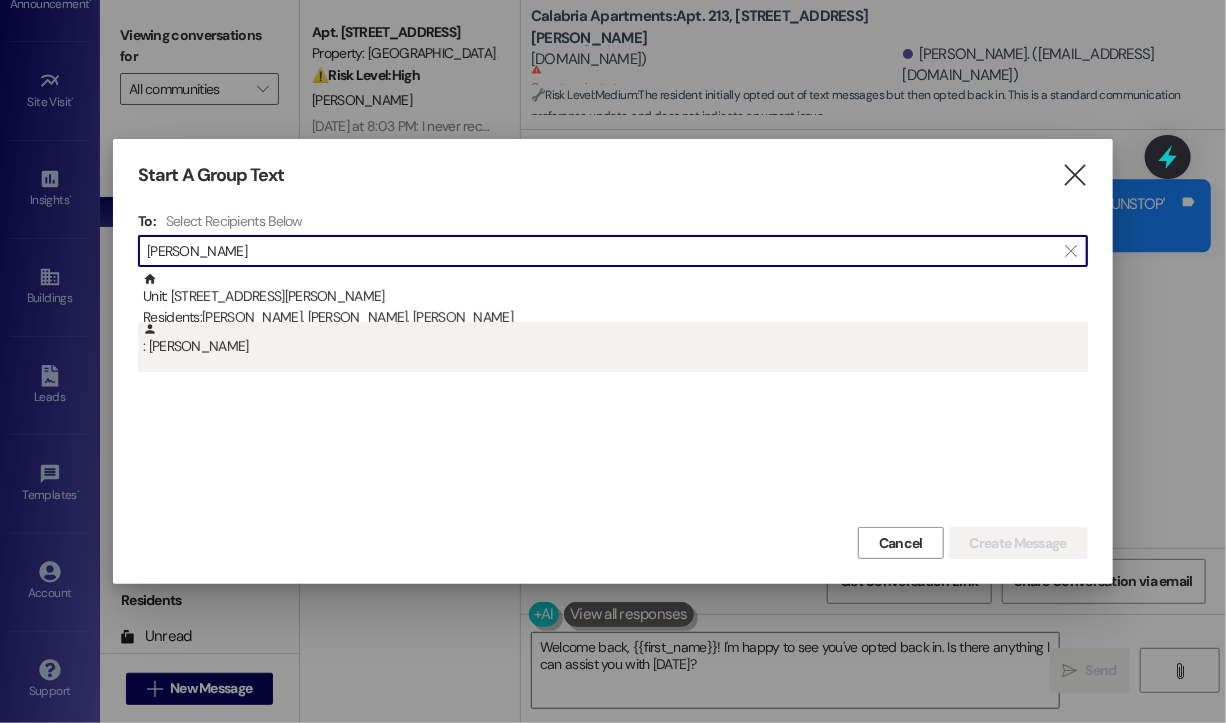 type on "[PERSON_NAME]" 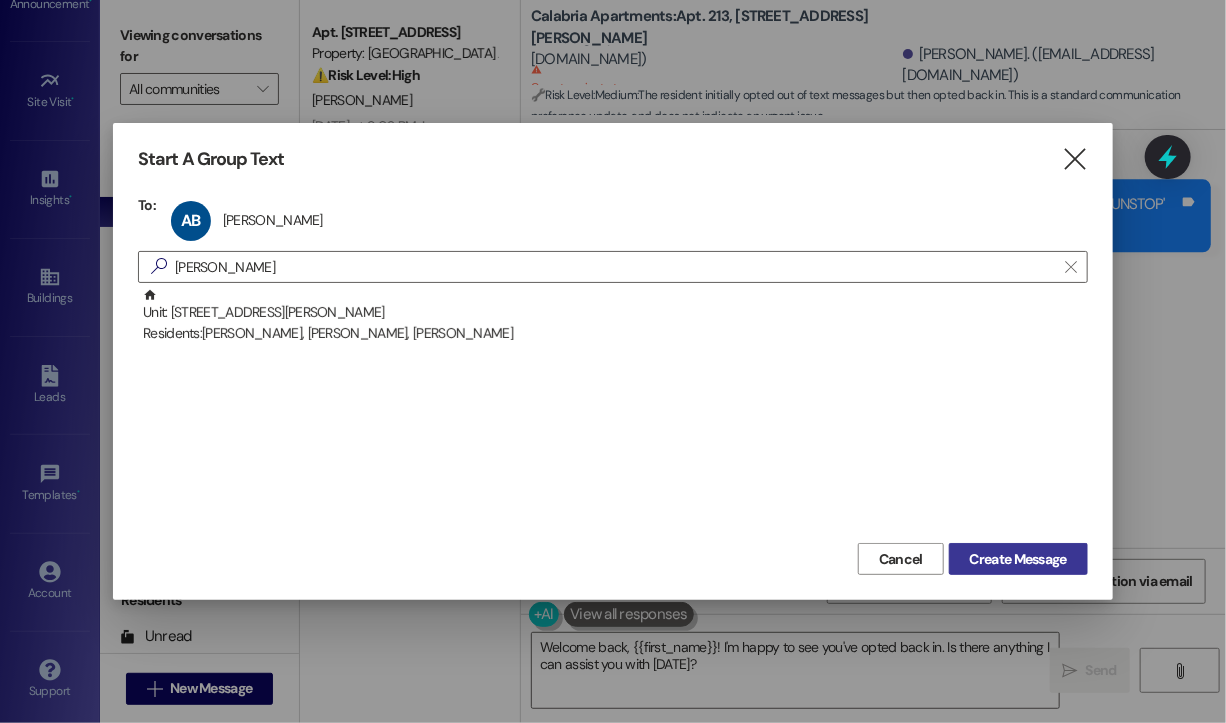 click on "Create Message" at bounding box center (1018, 559) 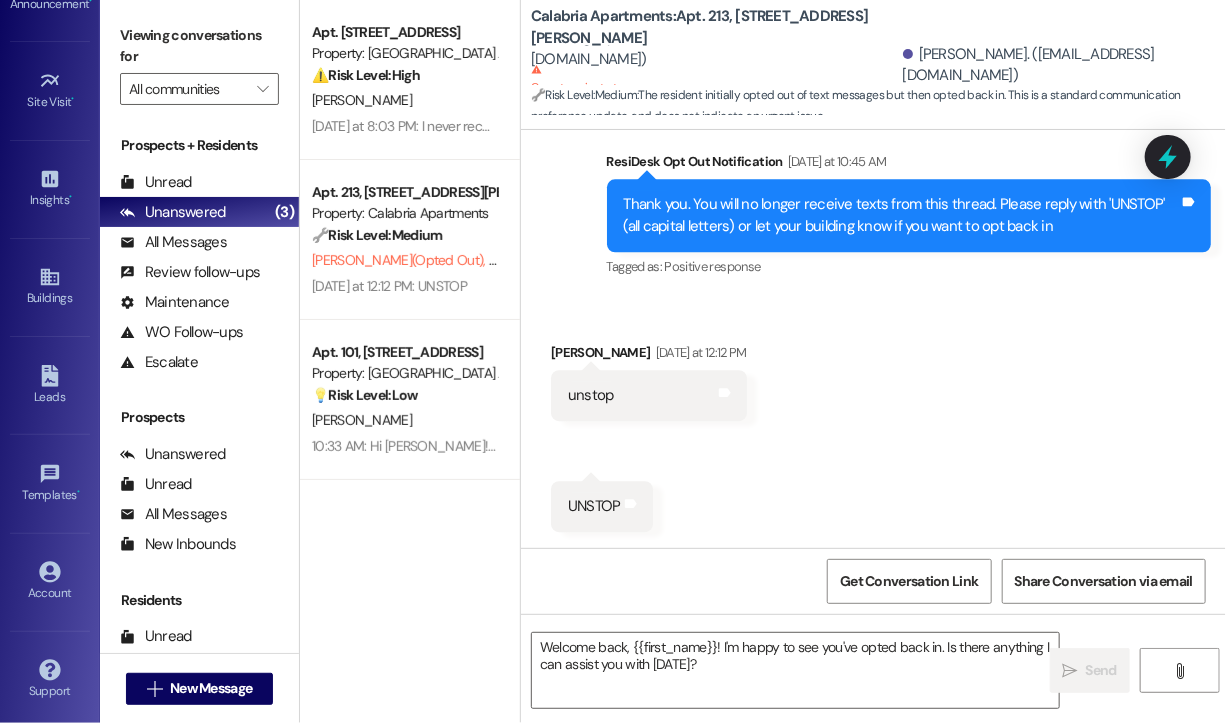 type on "Fetching suggested responses. Please feel free to read through the conversation in the meantime." 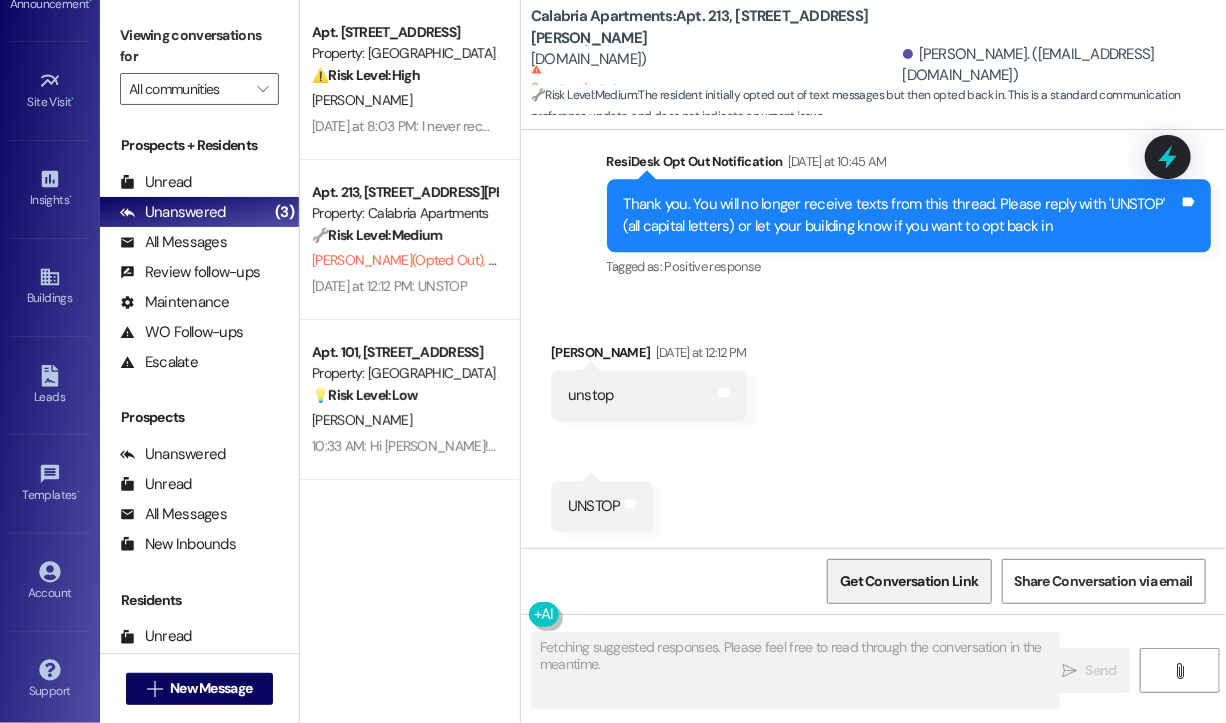 scroll, scrollTop: 0, scrollLeft: 0, axis: both 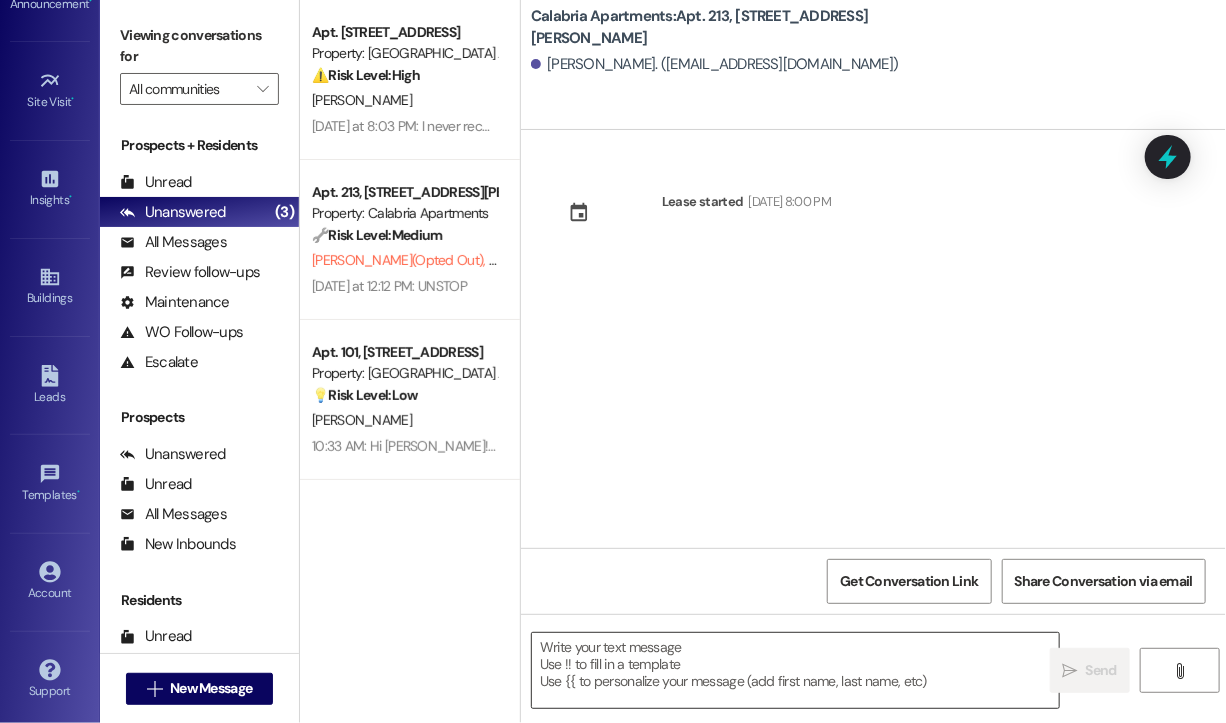 click at bounding box center (795, 670) 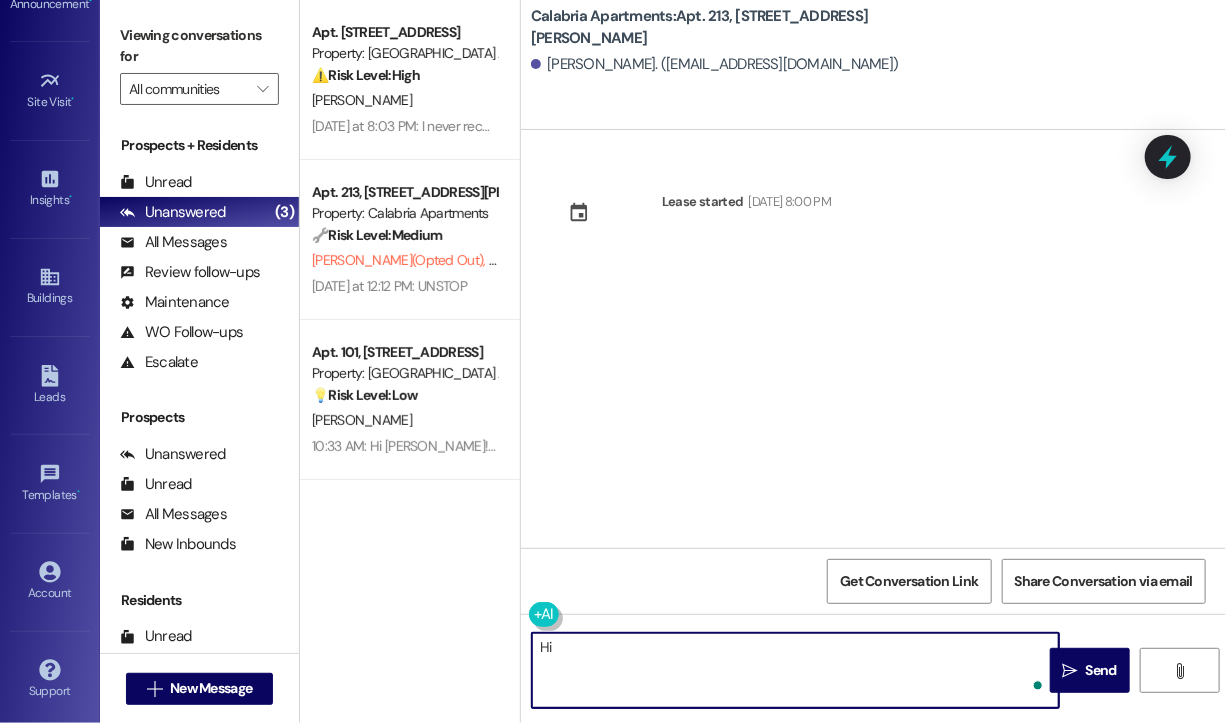 type on "H" 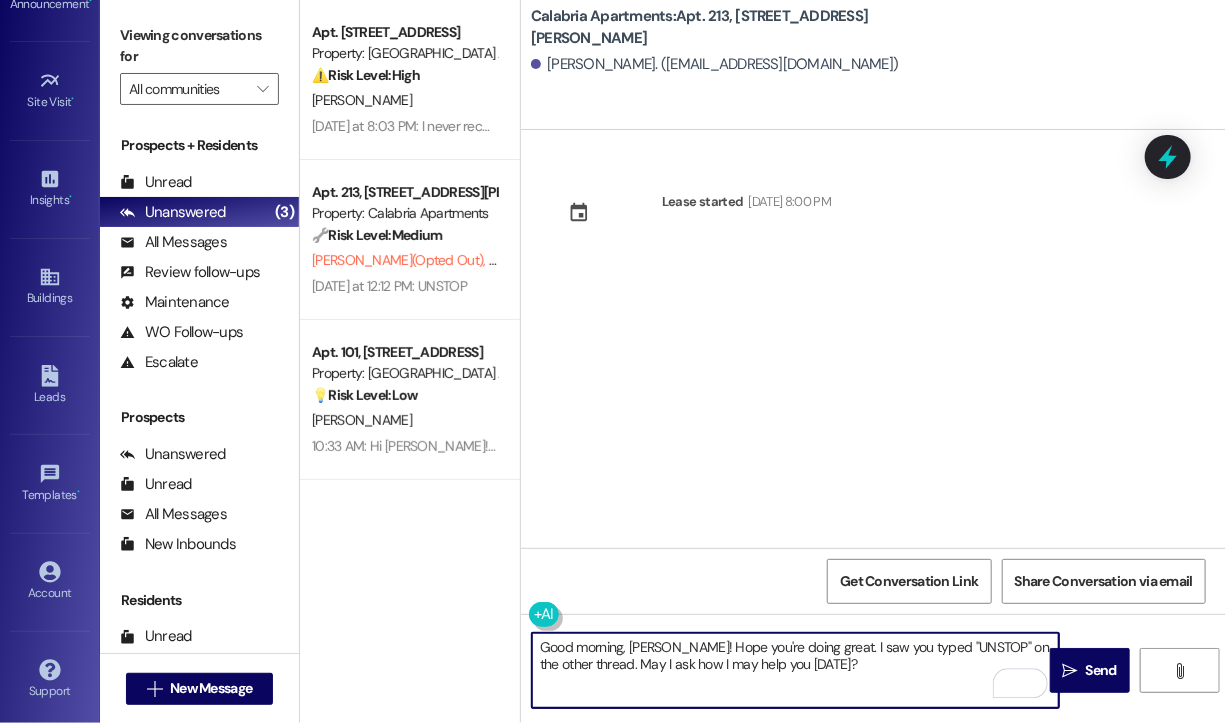 click on "Good morning, [PERSON_NAME]! Hope you're doing great. I saw you typed "UNSTOP" on the other thread. May I ask how I may help you [DATE]?" at bounding box center [795, 670] 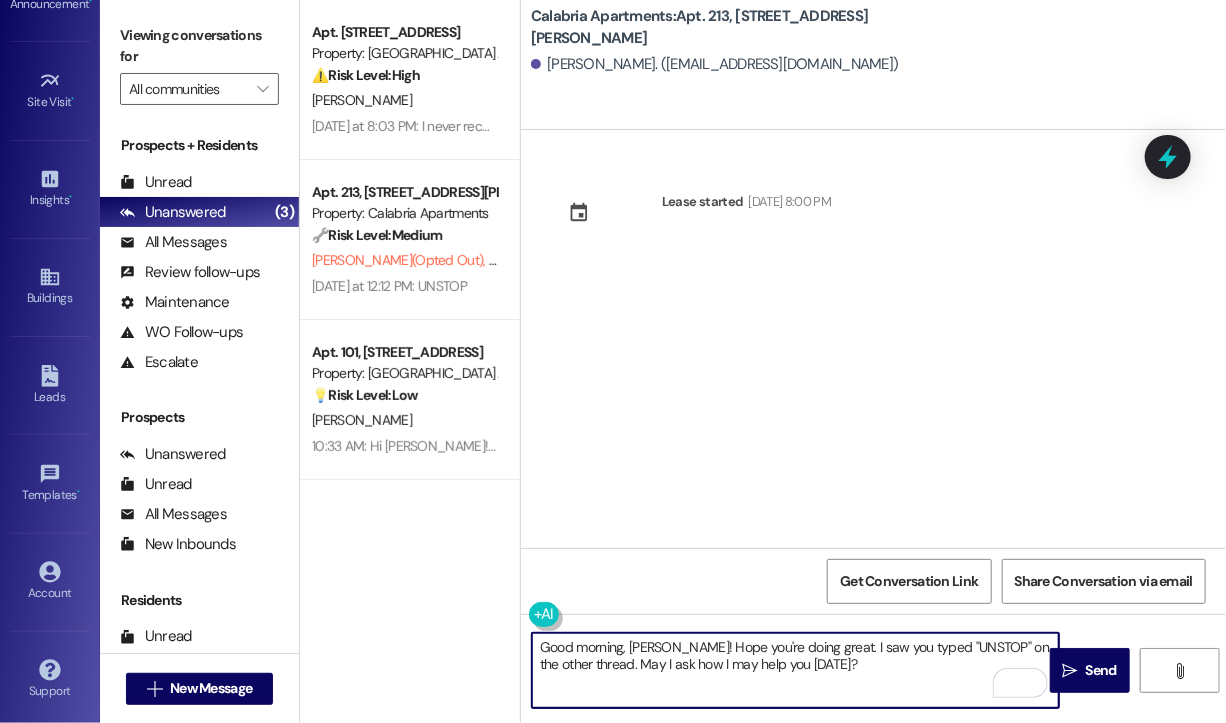 click on "Good morning, [PERSON_NAME]! Hope you're doing great. I saw you typed "UNSTOP" on the other thread. May I ask how I may help you [DATE]?" at bounding box center [795, 670] 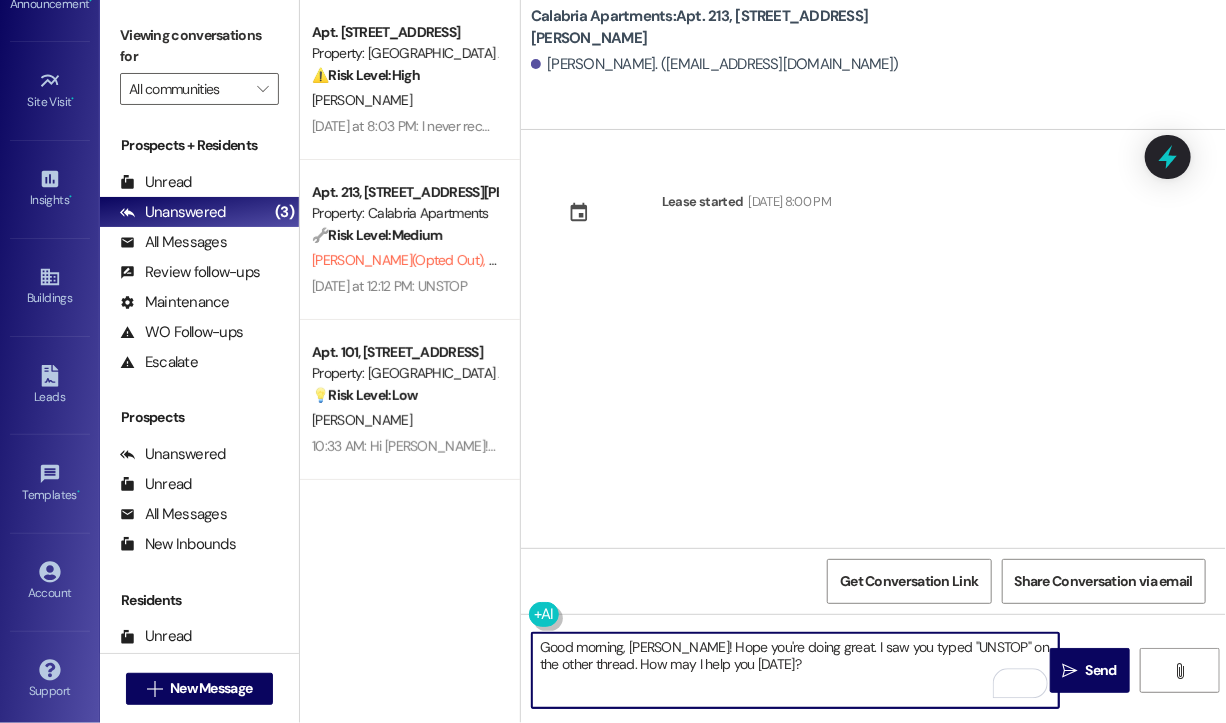 click on "Good morning, [PERSON_NAME]! Hope you're doing great. I saw you typed "UNSTOP" on the other thread. How may I help you [DATE]?" at bounding box center [795, 670] 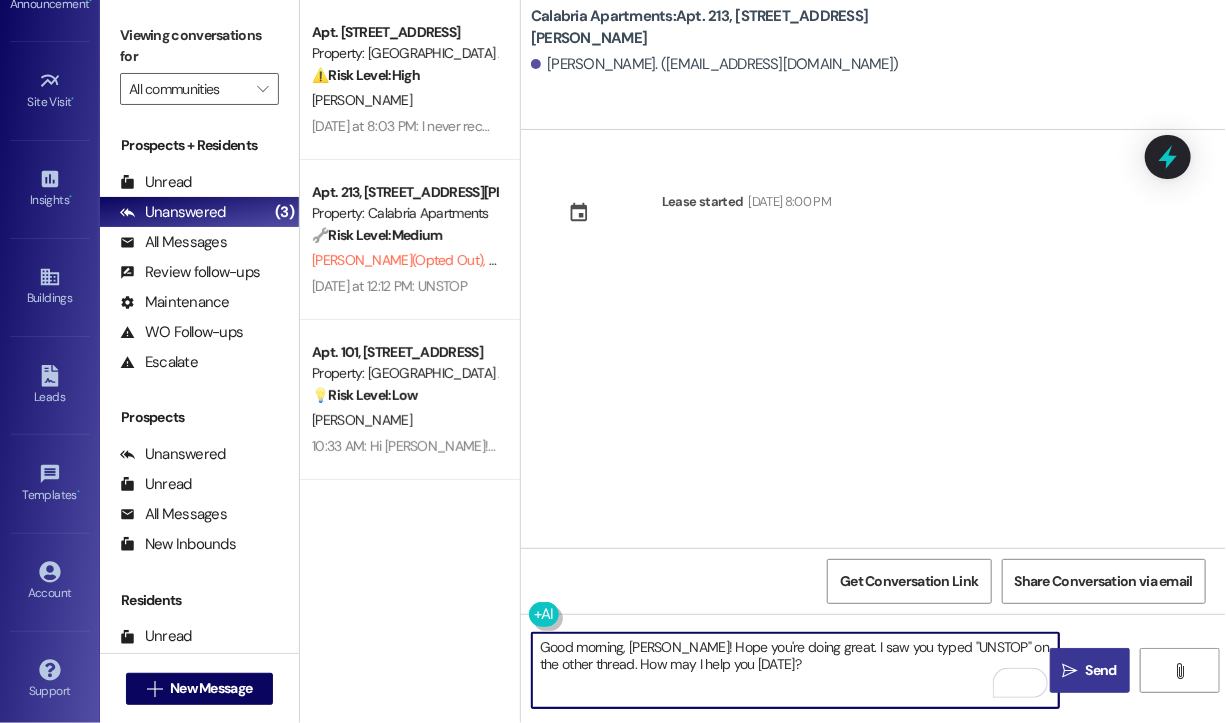 type on "Good morning, [PERSON_NAME]! Hope you're doing great. I saw you typed "UNSTOP" on the other thread. How may I help you [DATE]?" 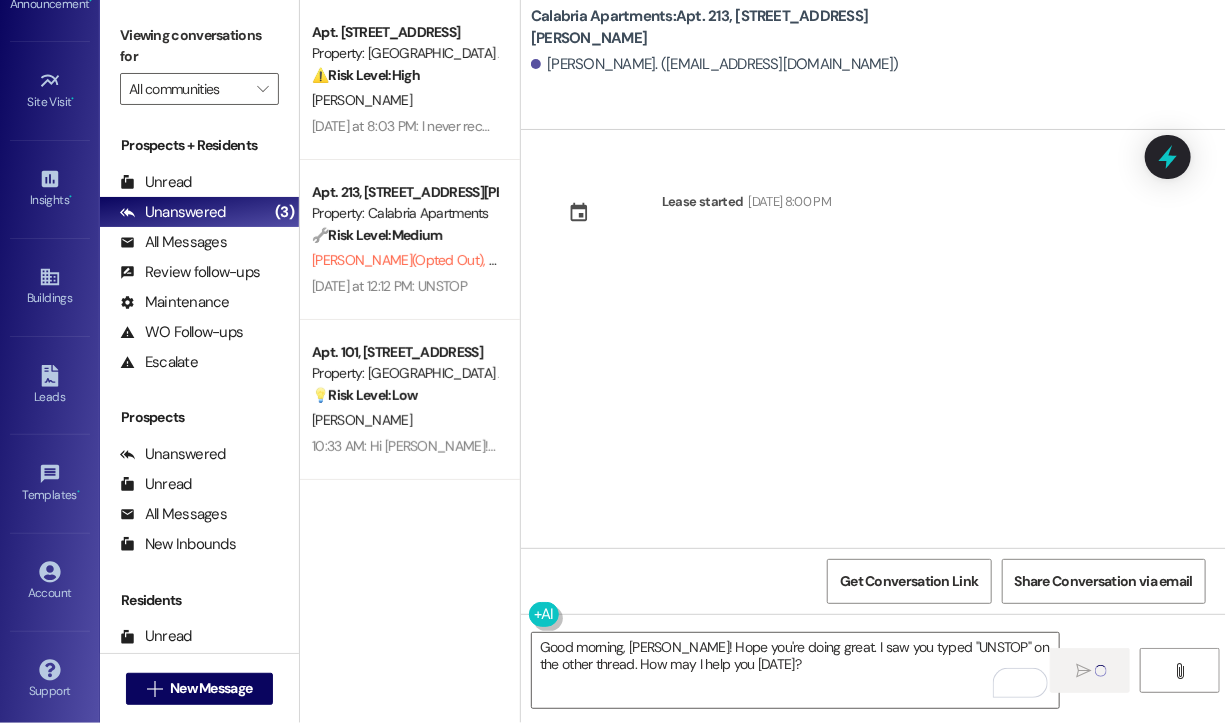 type 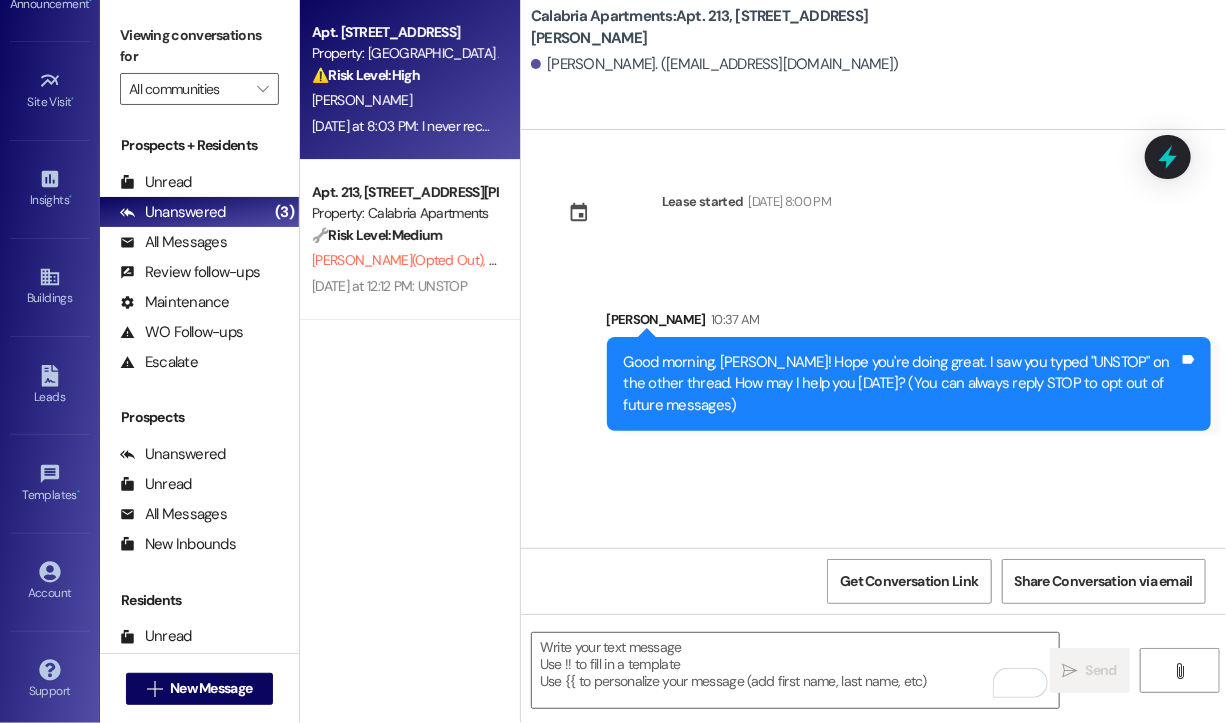 click on "Apt. [STREET_ADDRESS] Property: [GEOGRAPHIC_DATA] Apartments ⚠️  Risk Level:  High The resident is reporting recurring issues with their A/C unit, leading to water damage. While the initial report was vague, the follow-up clarifies the issue is ongoing and potentially causing property damage. The resident has granted permission to enter, indicating a willingness to resolve the problem. The lack of prior work order numbers suggests a possible breakdown in communication or tracking of previous attempts to address the issue, which elevates the urgency. [PERSON_NAME] [DATE] at 8:03 PM: I never received any work order numbers. [DATE] at 8:03 PM: I never received any work order numbers." at bounding box center [410, 80] 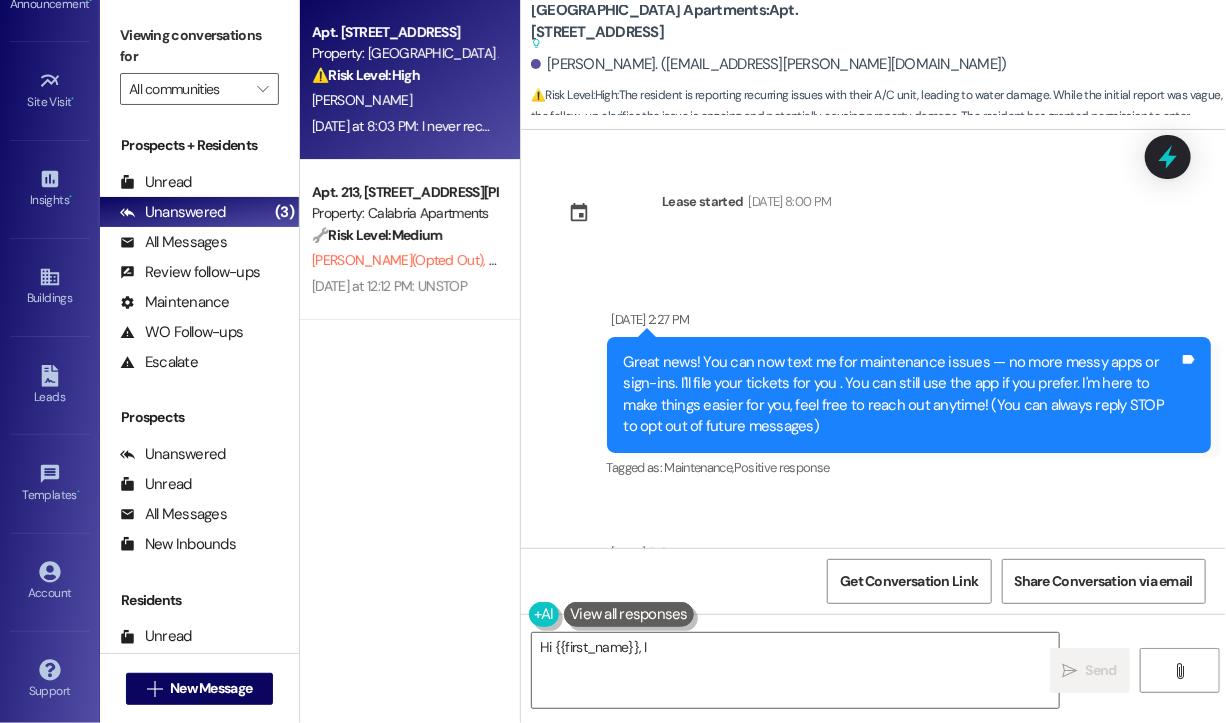scroll, scrollTop: 11532, scrollLeft: 0, axis: vertical 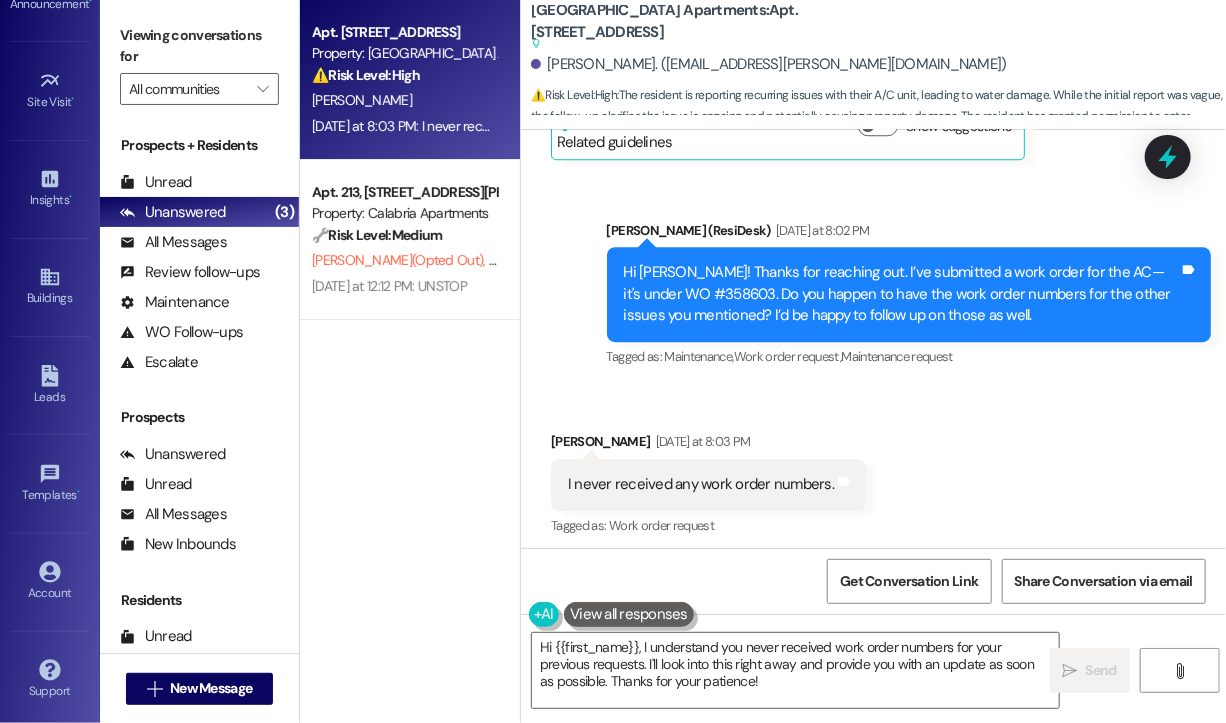 click on "Received via SMS [PERSON_NAME] [DATE] at 8:03 PM I never received any work order numbers. Tags and notes Tagged as:   Work order request Click to highlight conversations about Work order request" at bounding box center [873, 470] 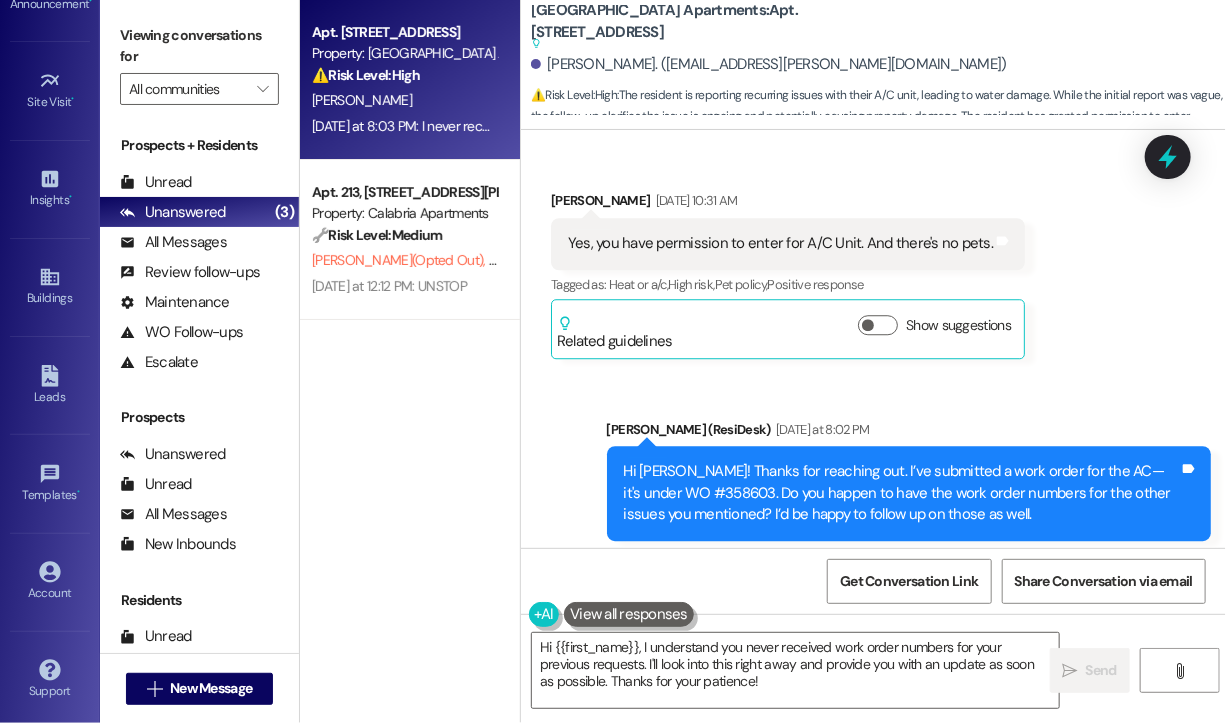 scroll, scrollTop: 11532, scrollLeft: 0, axis: vertical 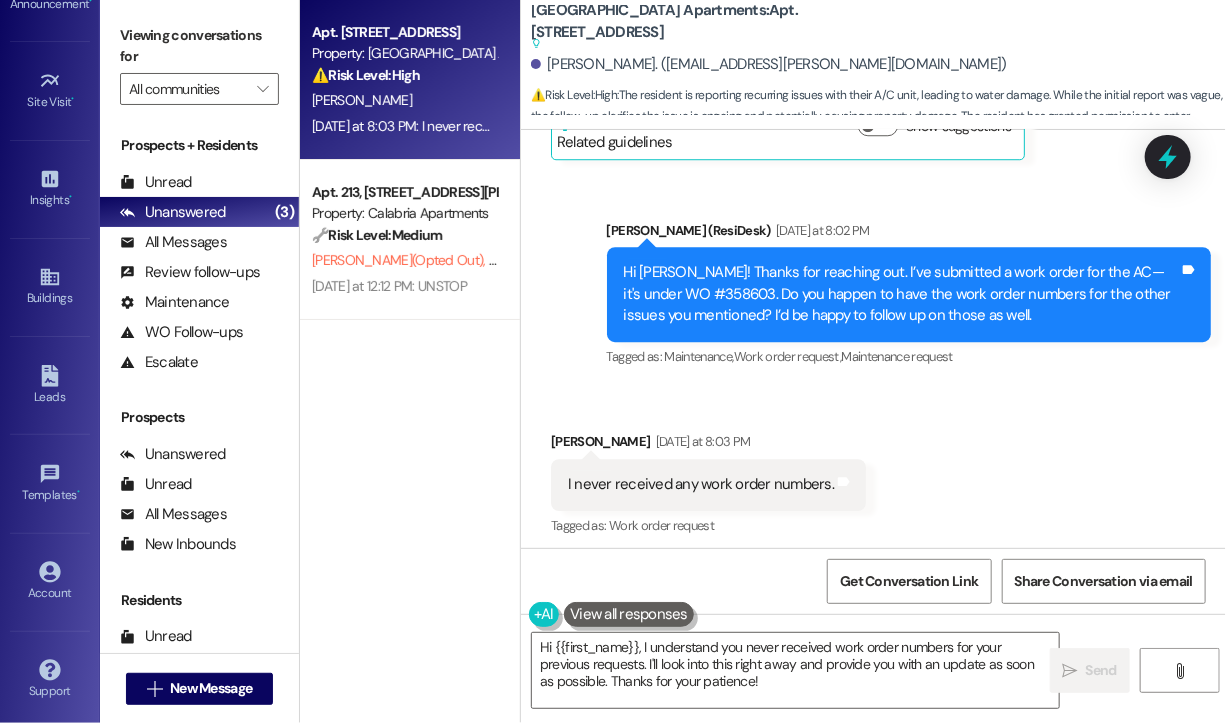 click on "I never received any work order numbers." at bounding box center [701, 484] 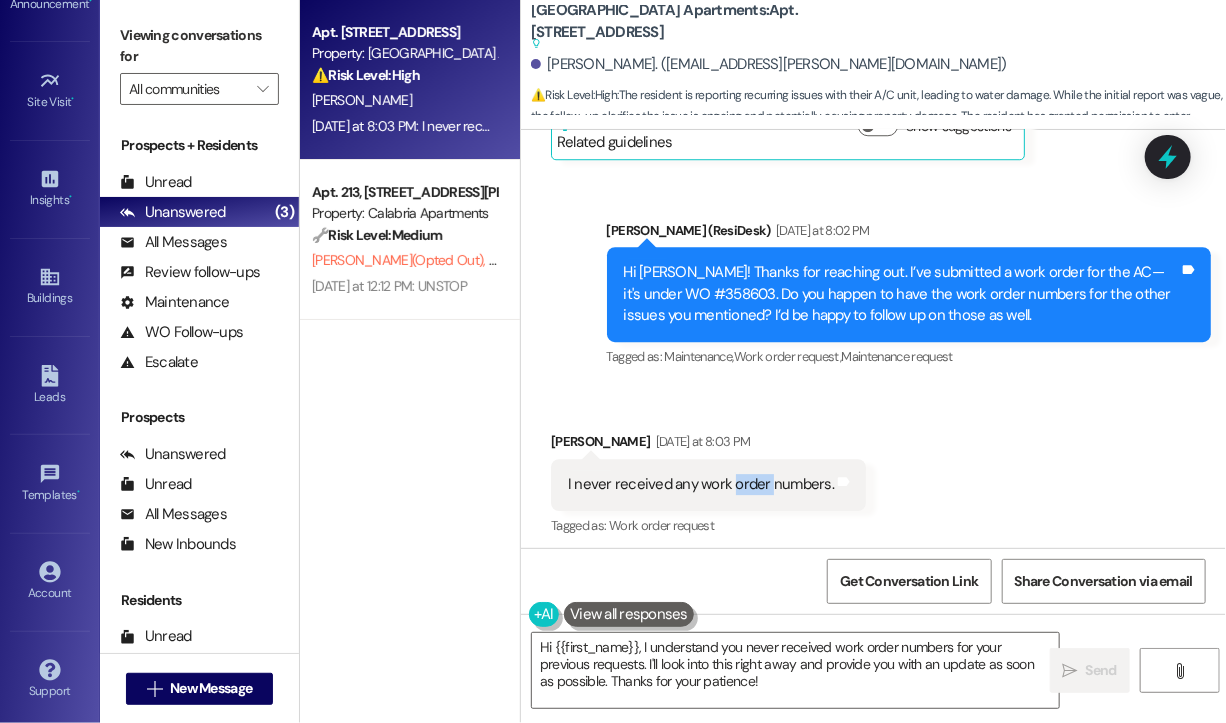 click on "I never received any work order numbers." at bounding box center (701, 484) 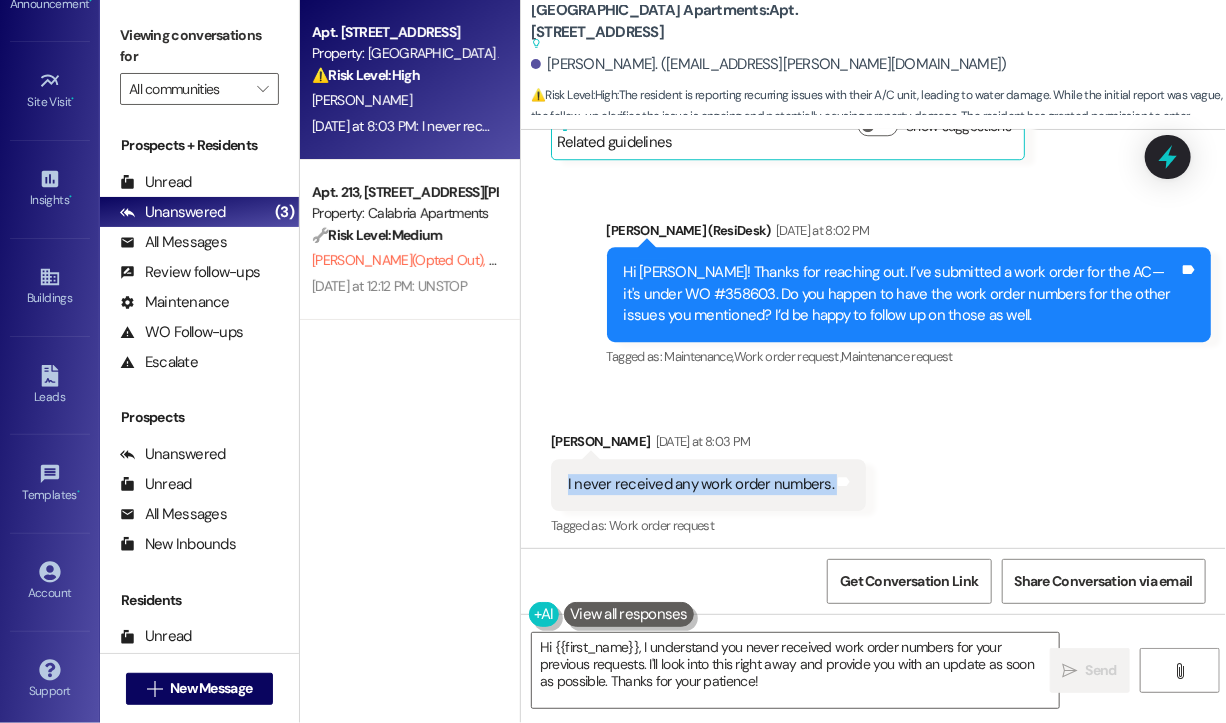 click on "I never received any work order numbers." at bounding box center [701, 484] 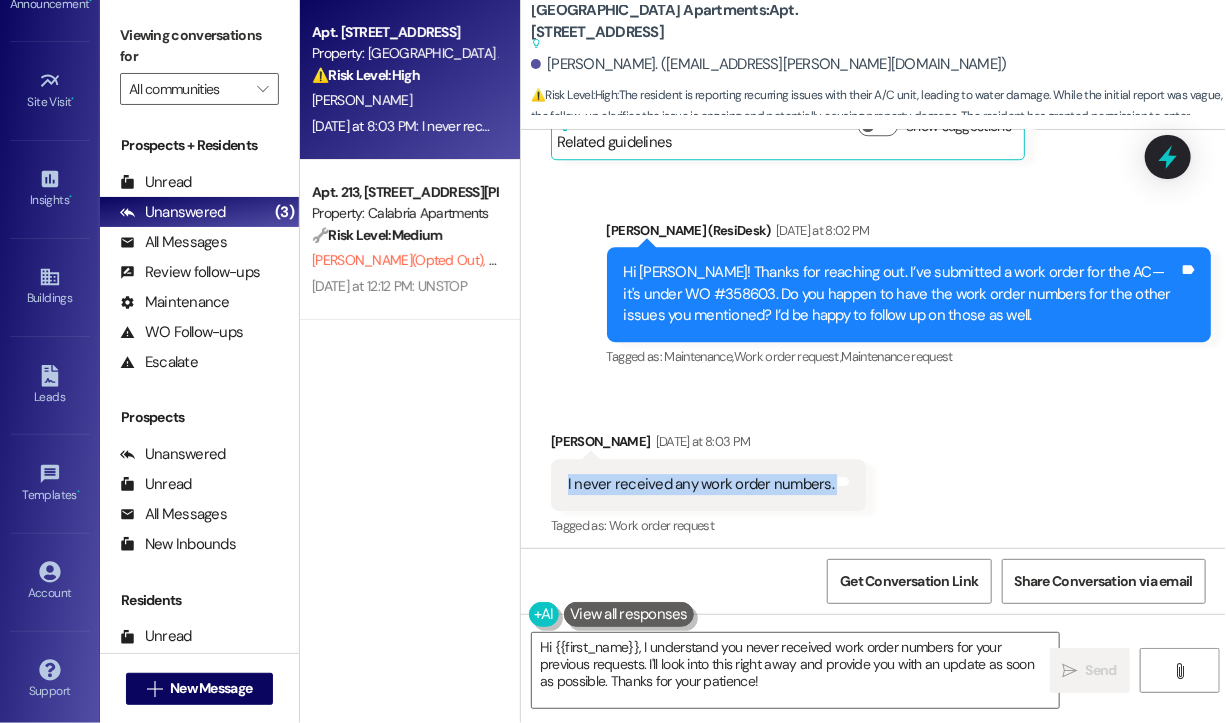 copy on "I never received any work order numbers. Tags and notes" 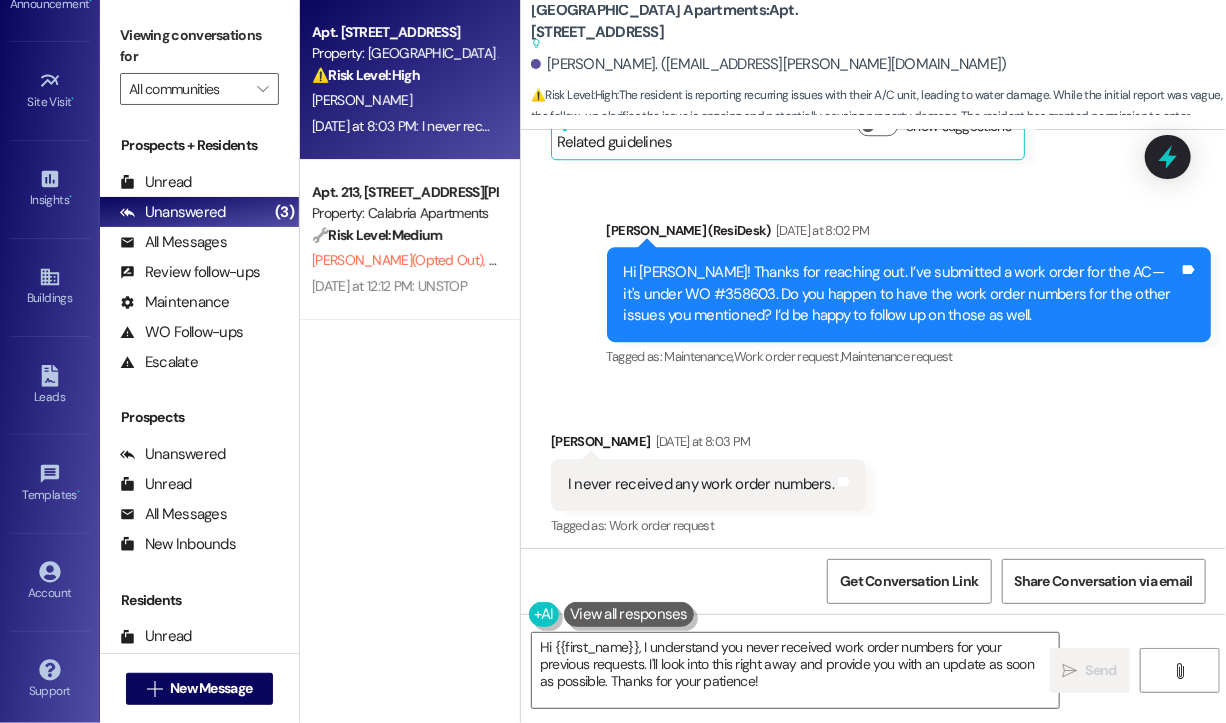 click on "Received via SMS [PERSON_NAME] [DATE] at 8:03 PM I never received any work order numbers. Tags and notes Tagged as:   Work order request Click to highlight conversations about Work order request" at bounding box center [873, 470] 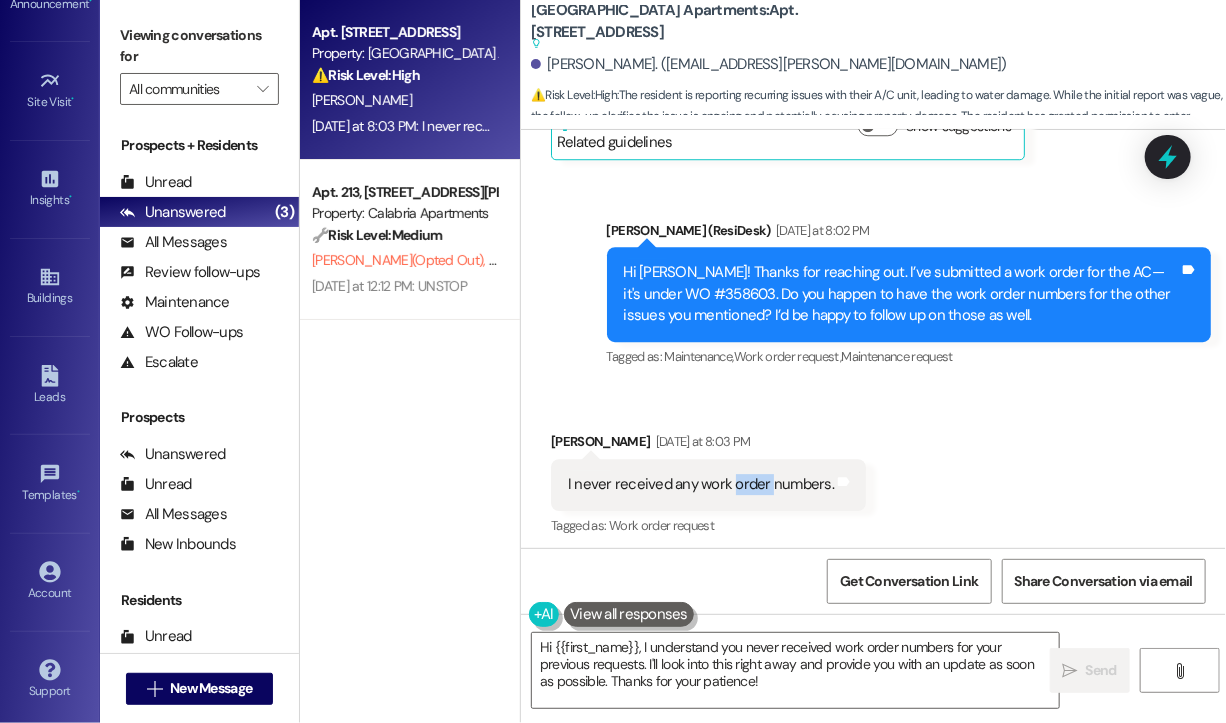 click on "I never received any work order numbers." at bounding box center [701, 484] 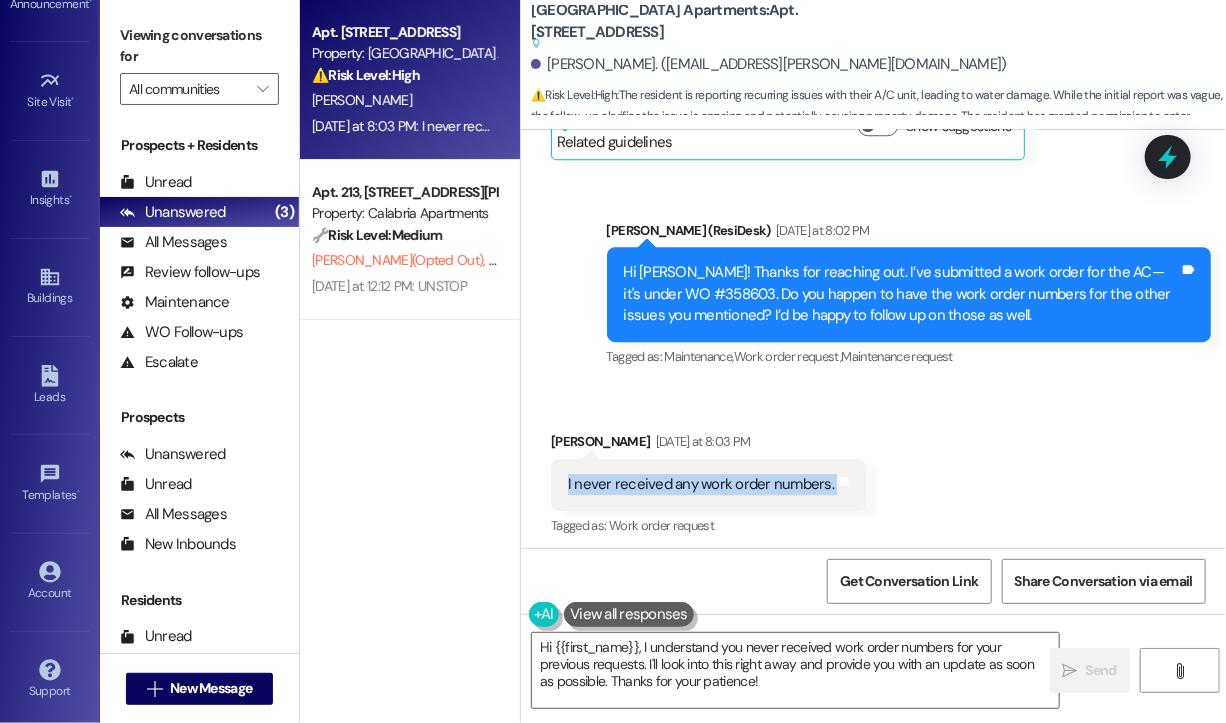 click on "I never received any work order numbers." at bounding box center (701, 484) 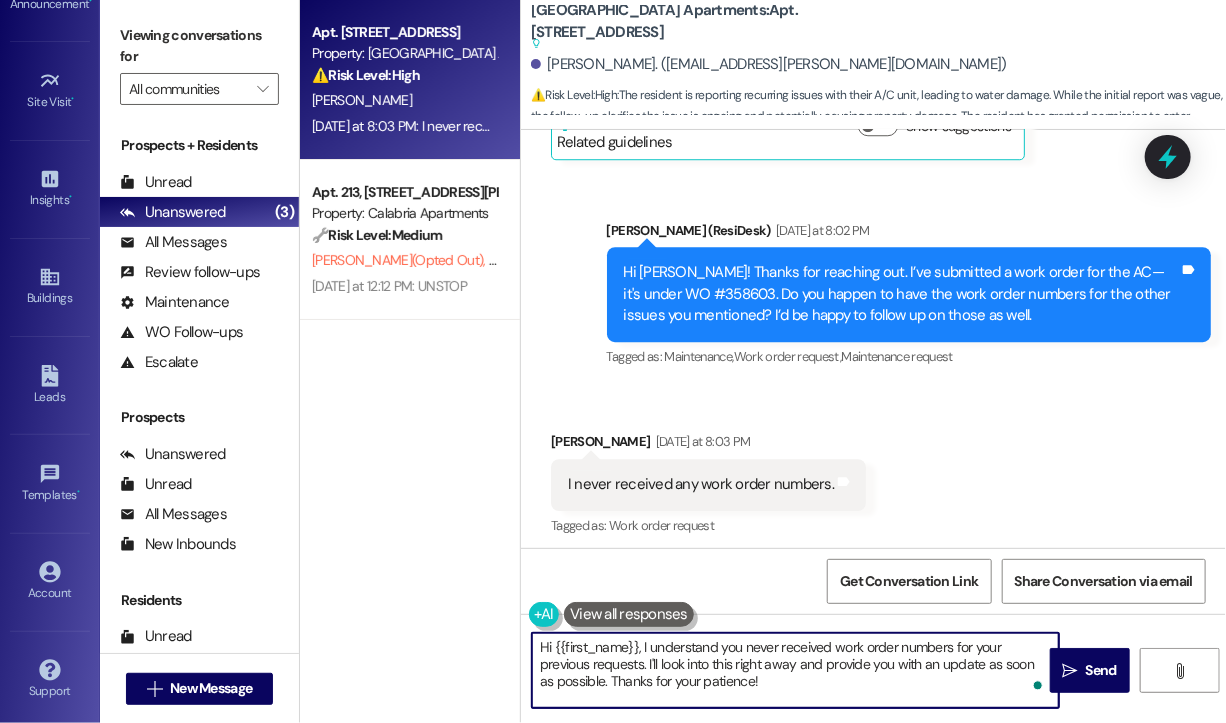 drag, startPoint x: 761, startPoint y: 687, endPoint x: 660, endPoint y: 708, distance: 103.16007 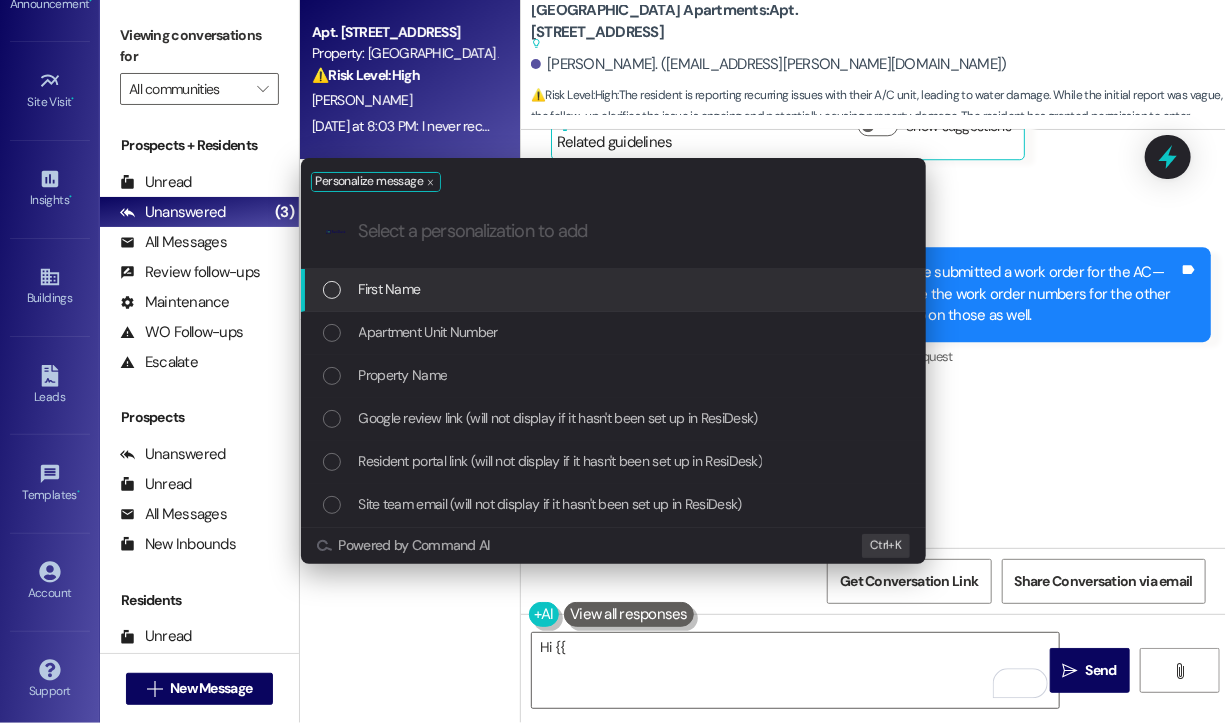 click on "Personalize message .cls-1{fill:#0a055f;}.cls-2{fill:#0cc4c4;} resideskLogoBlueOrange First Name Apartment Unit Number Property Name Google review link (will not display if it hasn't been set up in ResiDesk) Resident portal link (will not display if it hasn't been set up in ResiDesk) Site team email (will not display if it hasn't been set up in ResiDesk) Powered by Command AI Ctrl+ K" at bounding box center [613, 361] 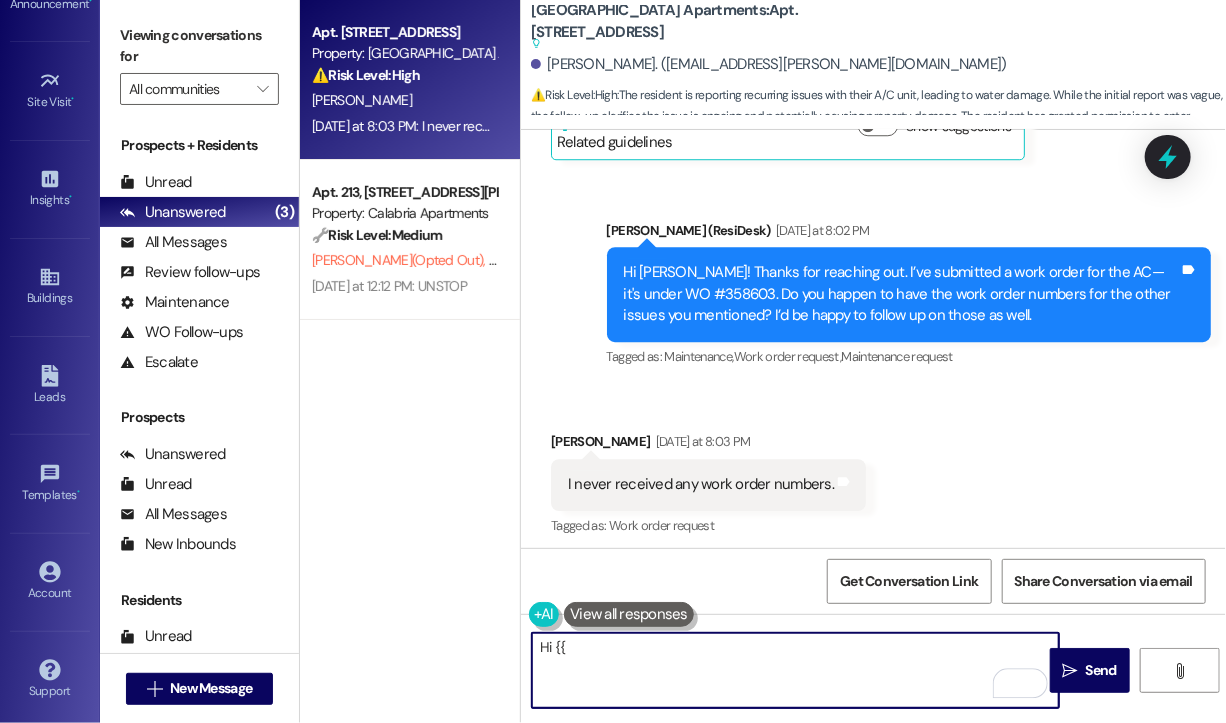 drag, startPoint x: 592, startPoint y: 650, endPoint x: 488, endPoint y: 647, distance: 104.04326 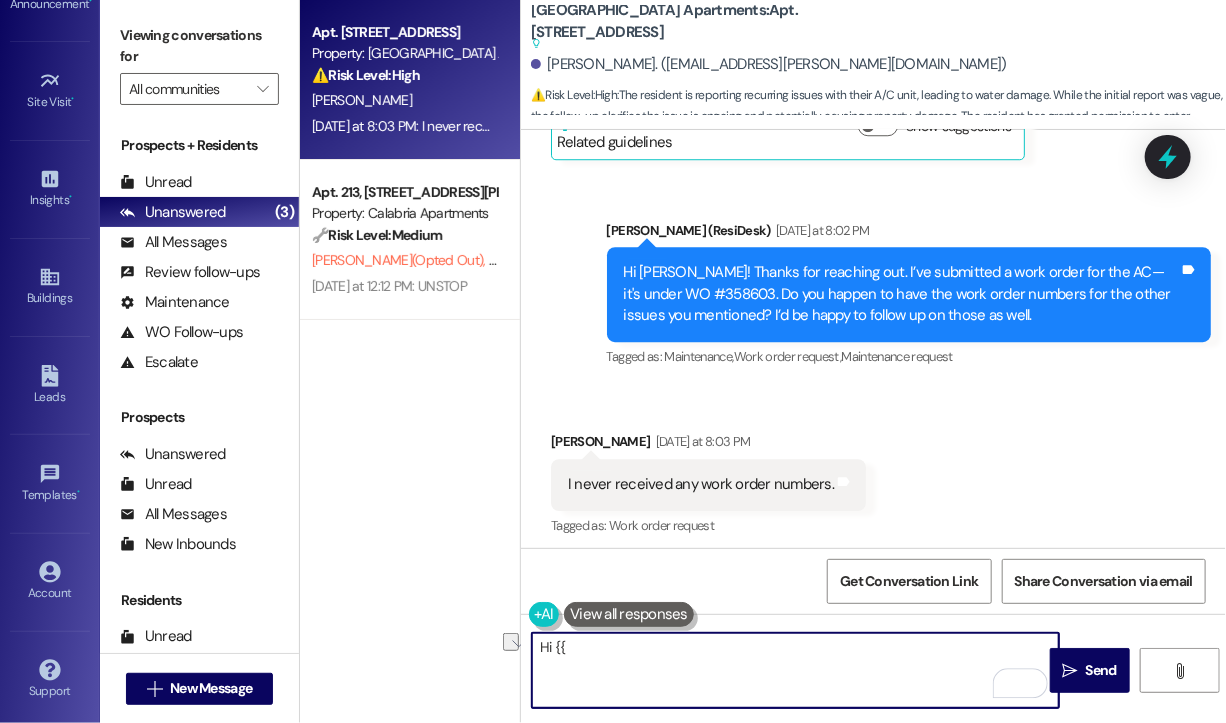 paste on "Thanks for letting me know. Just to clarify—did you submit the work order through your resident portal, or were the requests made verbally? That’ll help me follow up more accurately for you." 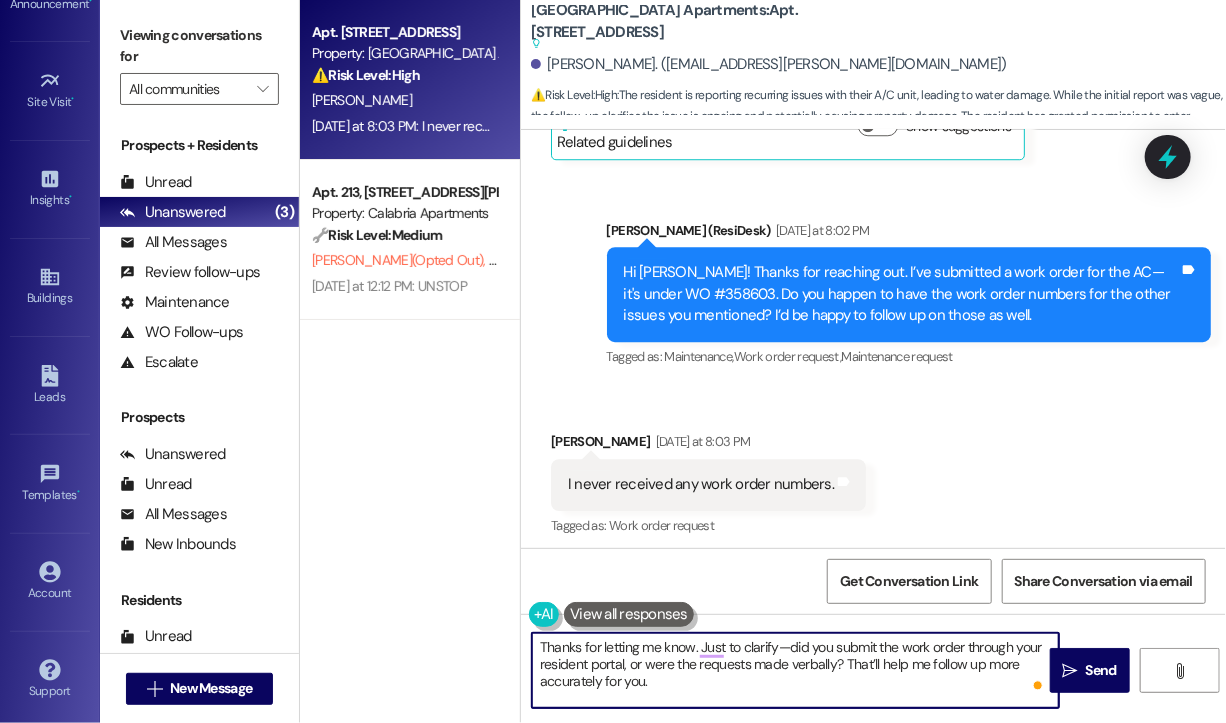 click on "Thanks for letting me know. Just to clarify—did you submit the work order through your resident portal, or were the requests made verbally? That’ll help me follow up more accurately for you." at bounding box center (795, 670) 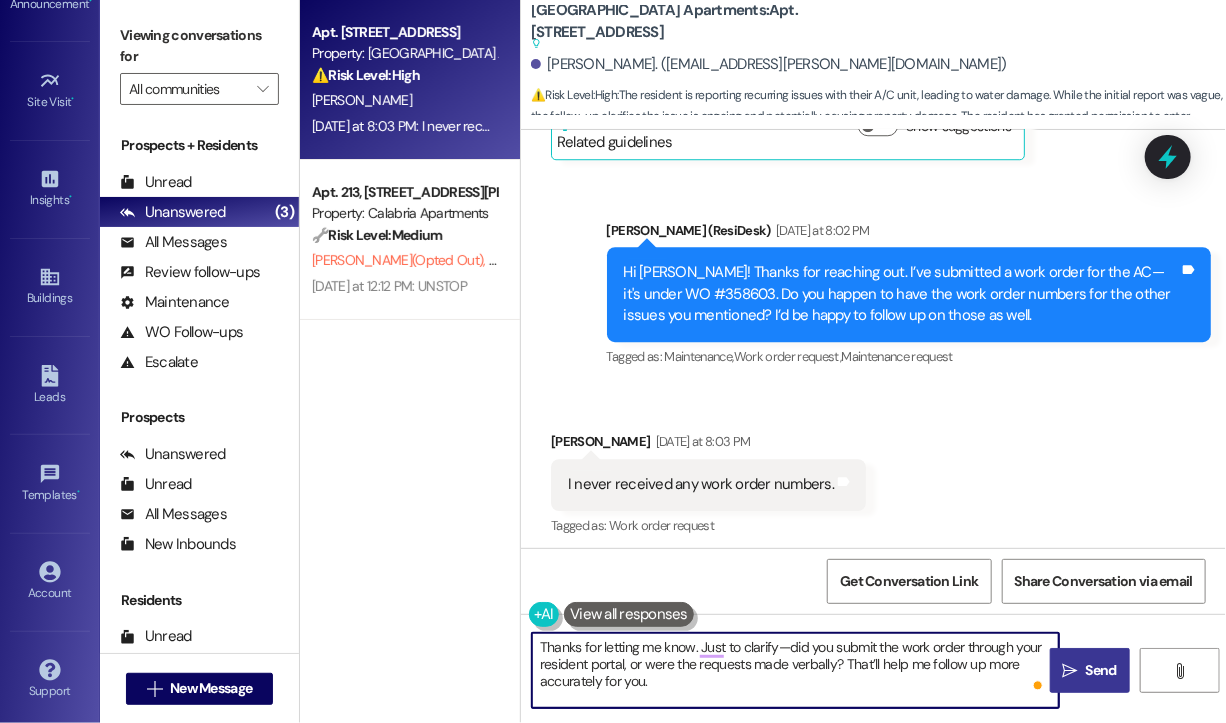 type on "Thanks for letting me know. Just to clarify—did you submit the work order through your resident portal, or were the requests made verbally? That’ll help me follow up more accurately for you." 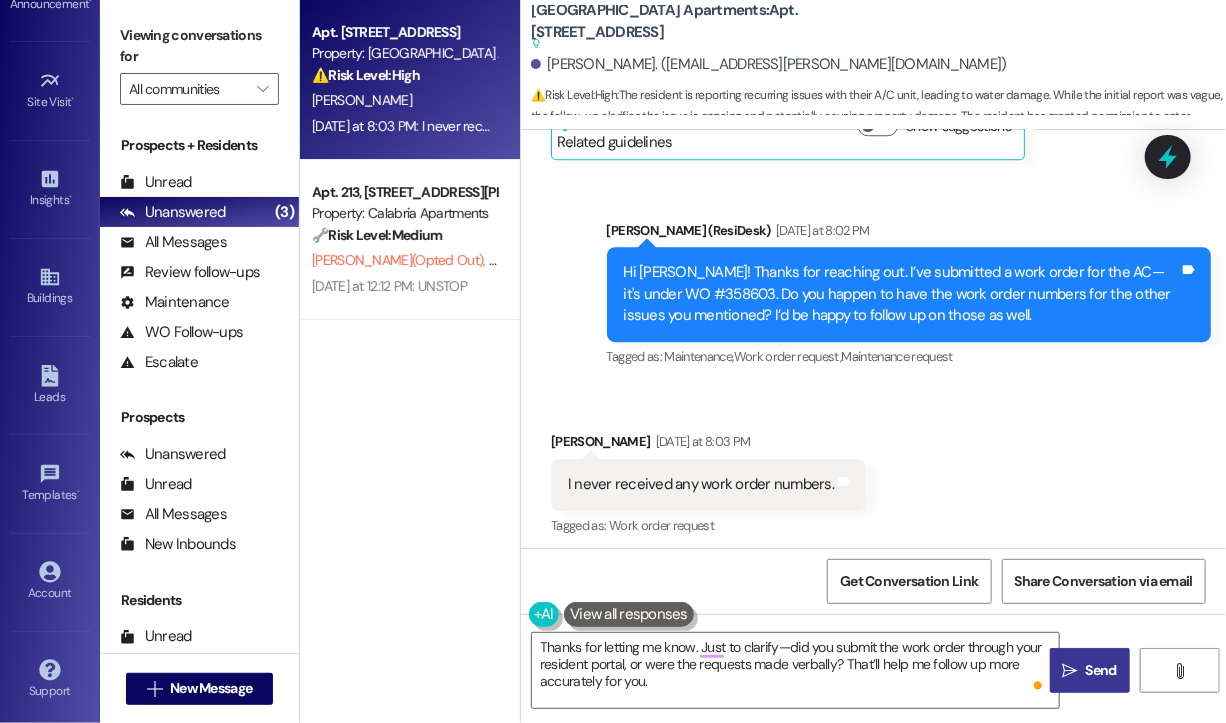 click on "" at bounding box center [1070, 671] 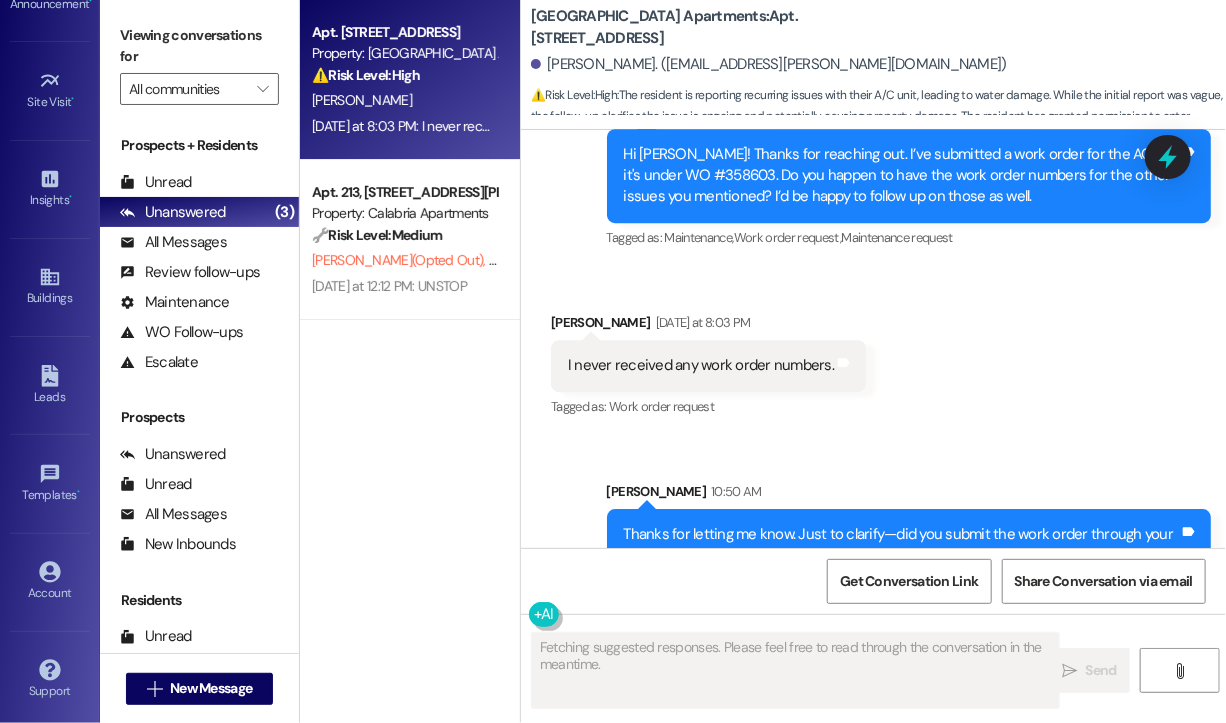 scroll, scrollTop: 11414, scrollLeft: 0, axis: vertical 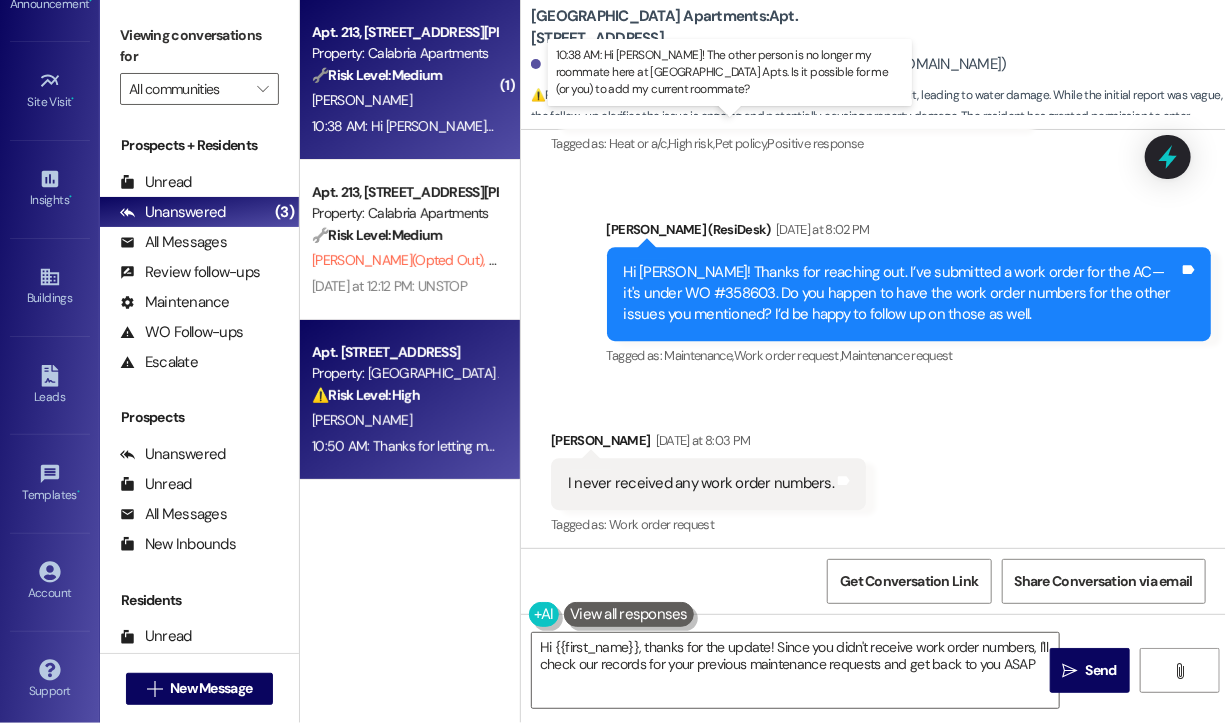 type on "Hi {{first_name}}, thanks for the update! Since you didn't receive work order numbers, I'll check our records for your previous maintenance requests and get back to you ASAP." 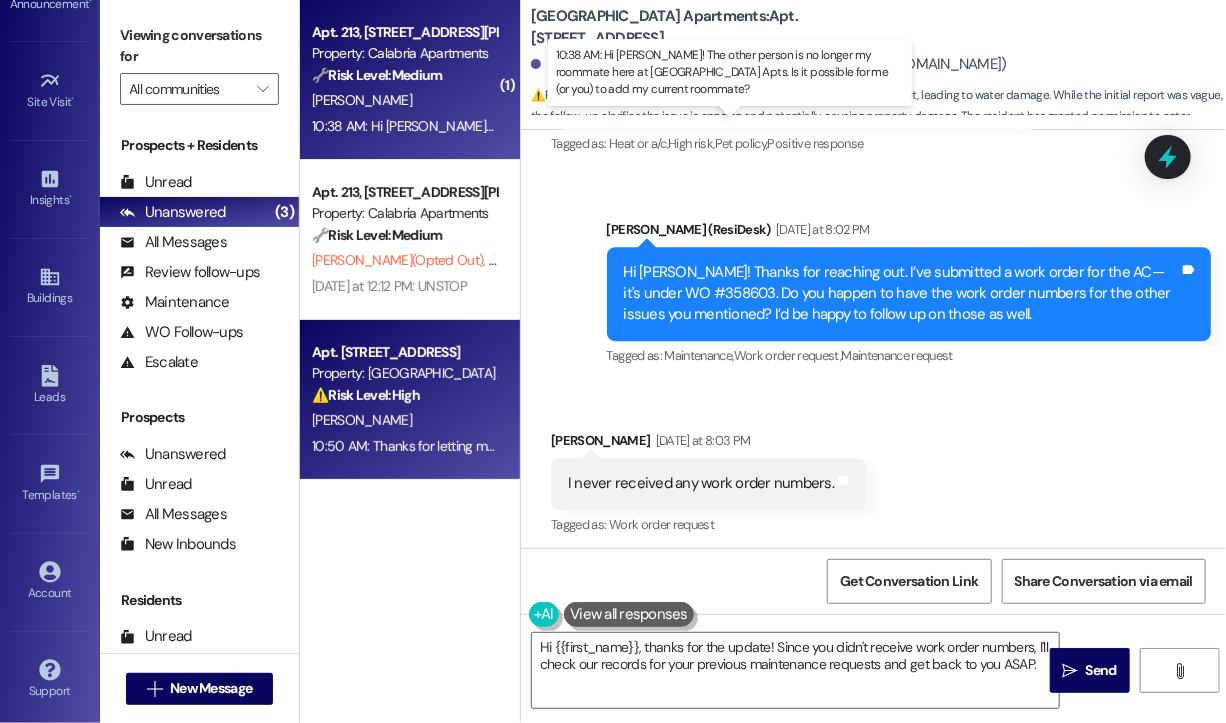click on "10:38 AM: Hi [PERSON_NAME]! The other person is no longer my roommate here at [GEOGRAPHIC_DATA] Apts. Is it possible for me (or you) to add my current roommate? 10:38 AM: Hi [PERSON_NAME]! The other person is no longer my roommate here at [GEOGRAPHIC_DATA] Apts. Is it possible for me (or you) to add my current roommate?" at bounding box center (803, 126) 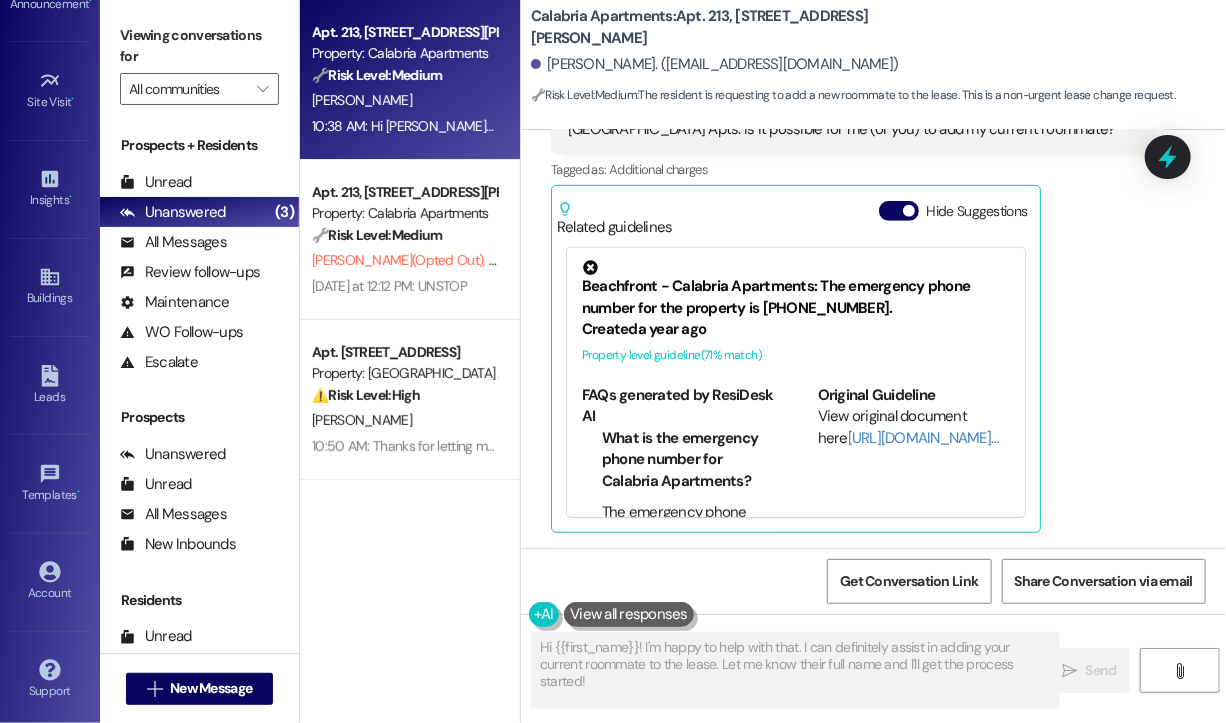 scroll, scrollTop: 271, scrollLeft: 0, axis: vertical 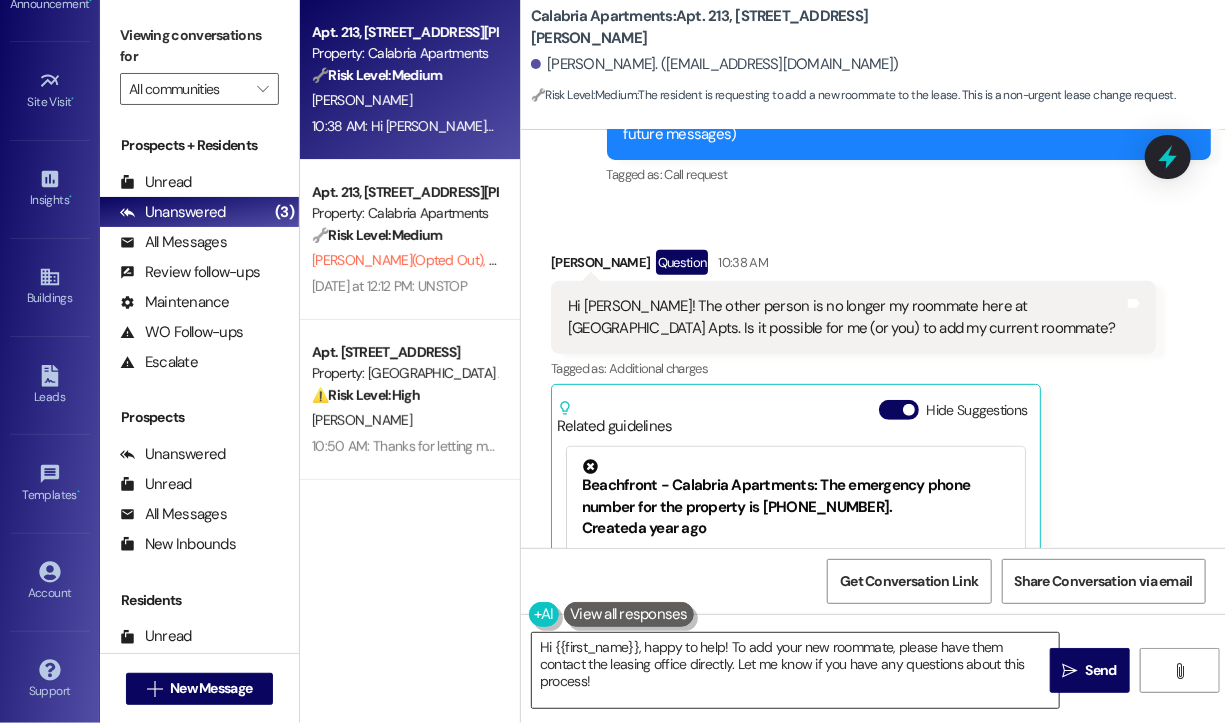 click on "Hi {{first_name}}, happy to help! To add your new roommate, please have them contact the leasing office directly. Let me know if you have any questions about this process!" at bounding box center (795, 670) 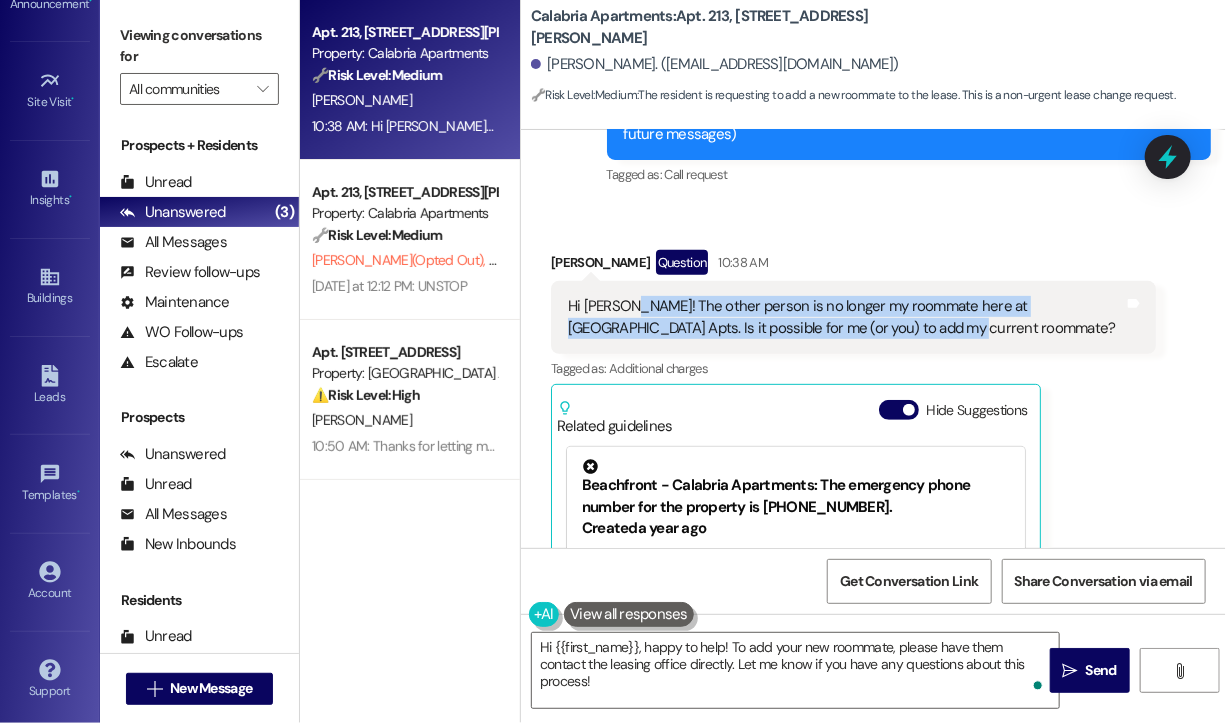 drag, startPoint x: 873, startPoint y: 318, endPoint x: 627, endPoint y: 312, distance: 246.07317 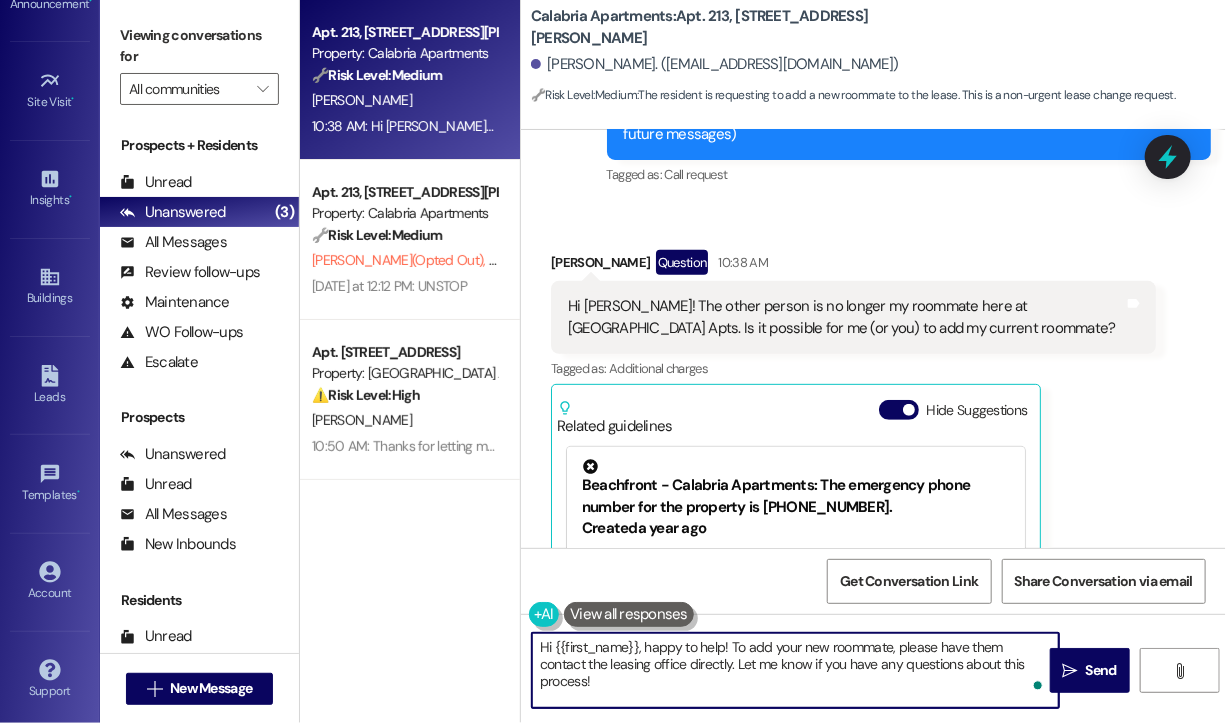 click on "Hi {{first_name}}, happy to help! To add your new roommate, please have them contact the leasing office directly. Let me know if you have any questions about this process!" at bounding box center [795, 670] 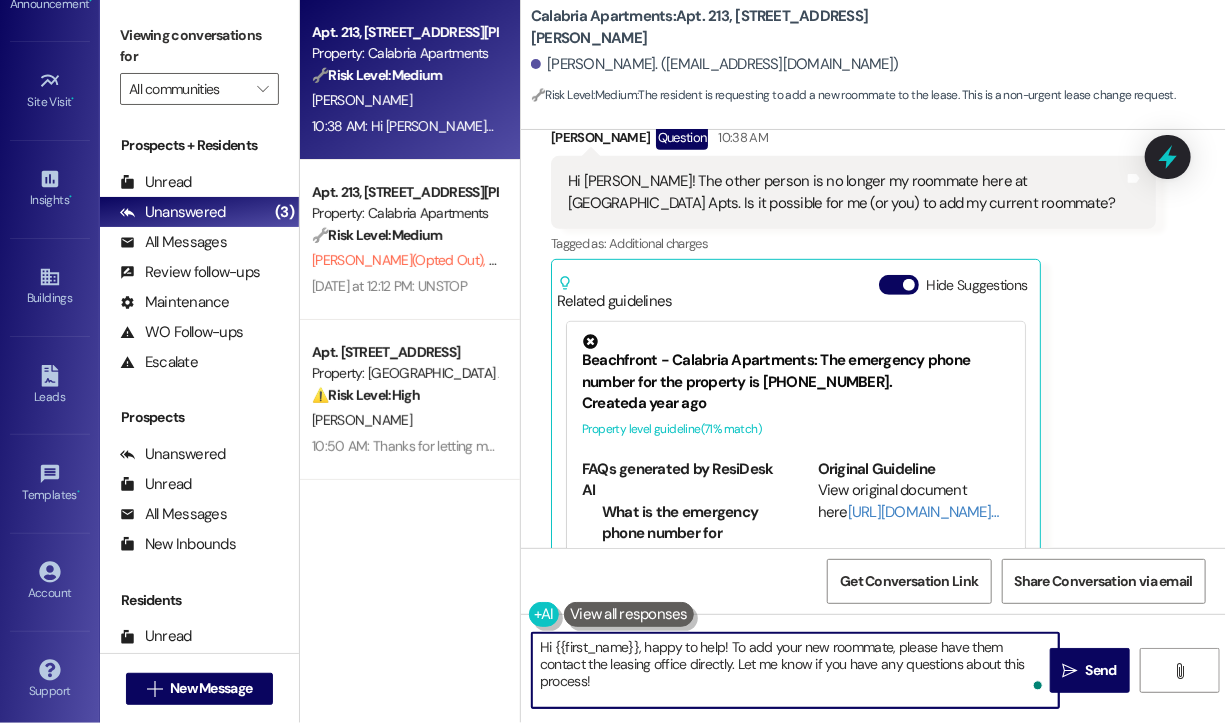 scroll, scrollTop: 470, scrollLeft: 0, axis: vertical 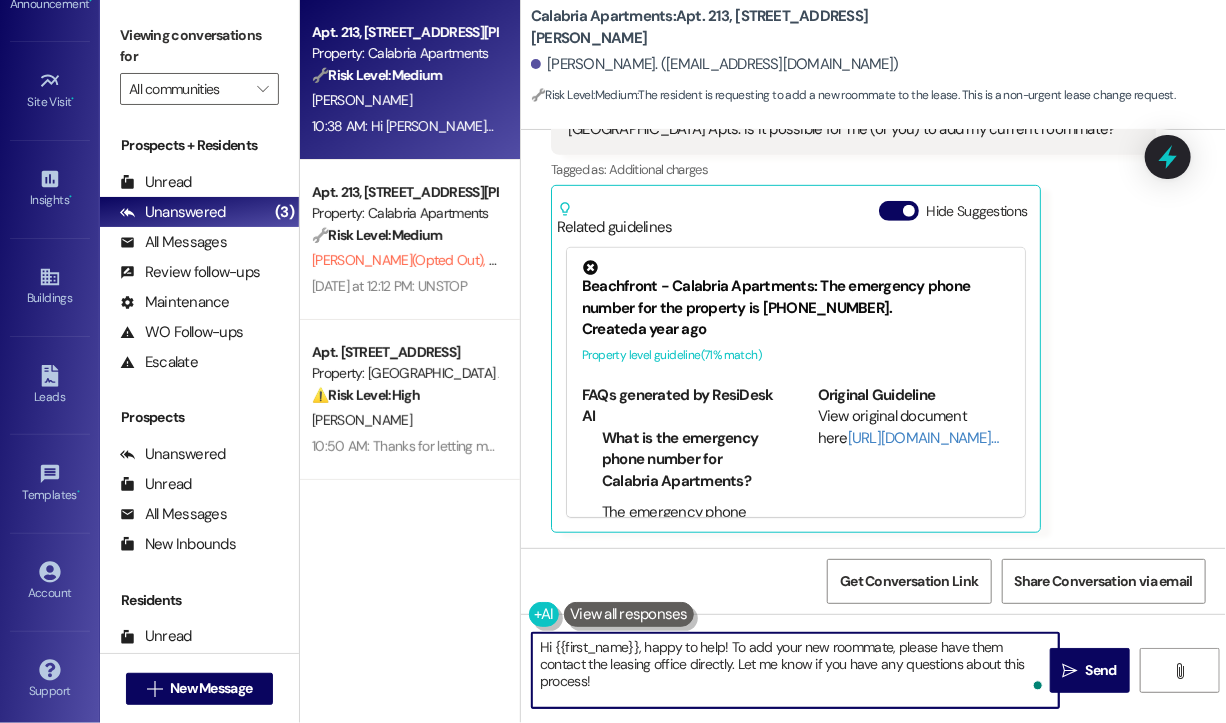 click on "Hi {{first_name}}, happy to help! To add your new roommate, please have them contact the leasing office directly. Let me know if you have any questions about this process!" at bounding box center (795, 670) 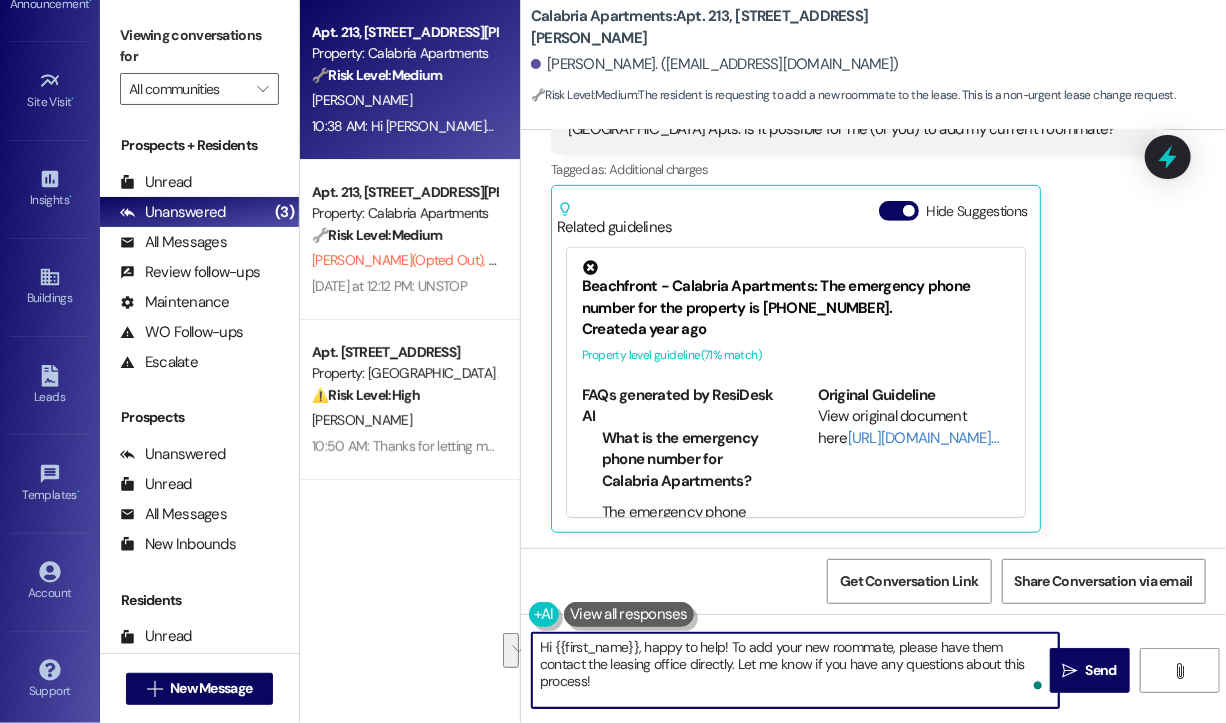 paste on "Thanks for reaching out! Has your new roommate already been added to the lease" 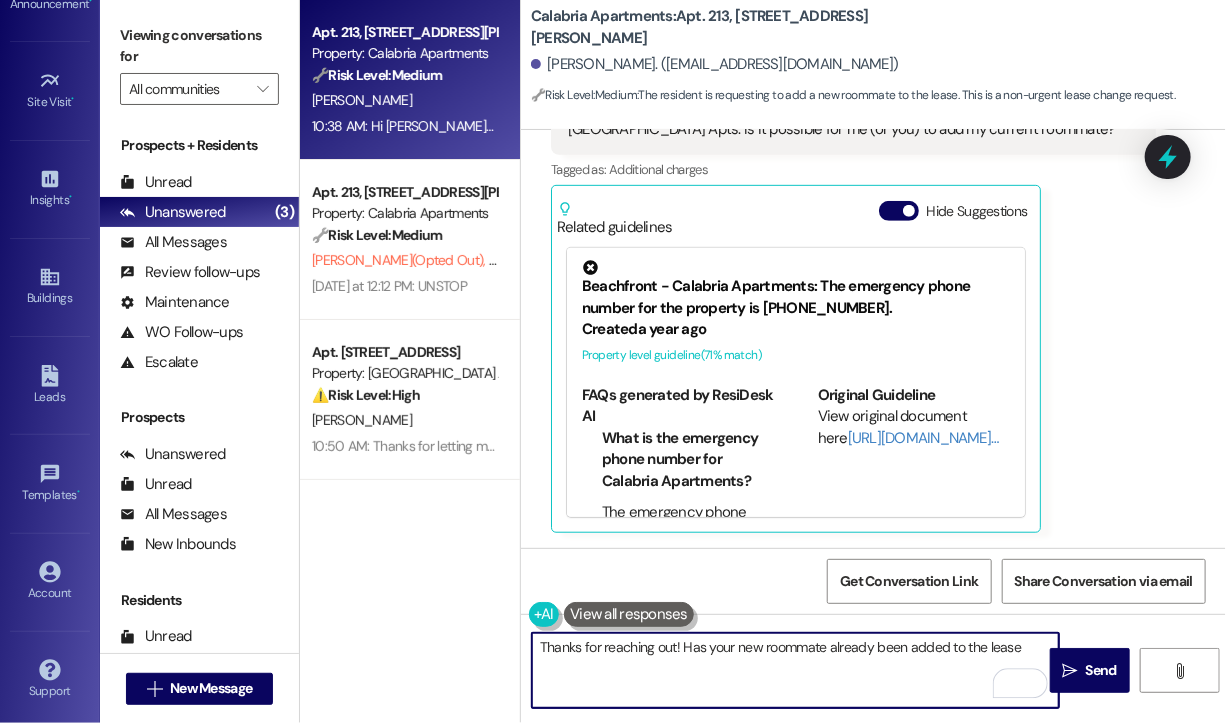 type on "Thanks for reaching out! Has your new roommate already been added to the lease?" 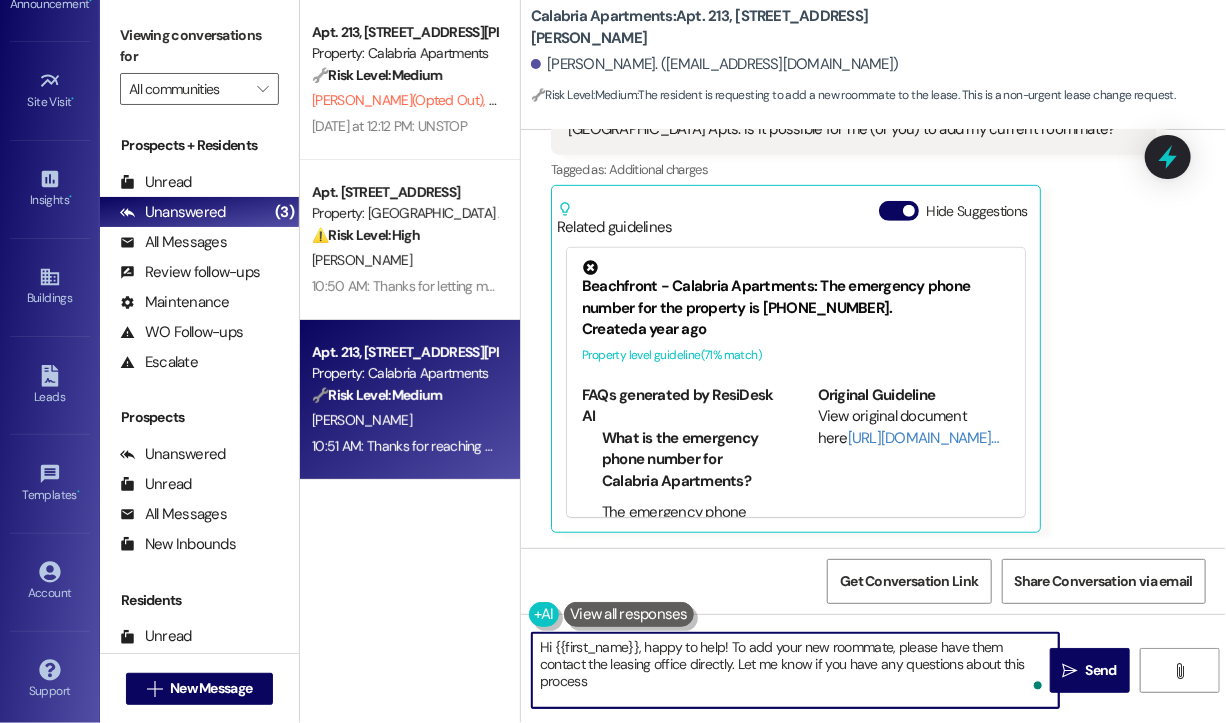type on "Hi {{first_name}}, happy to help! To add your new roommate, please have them contact the leasing office directly. Let me know if you have any questions about this process!" 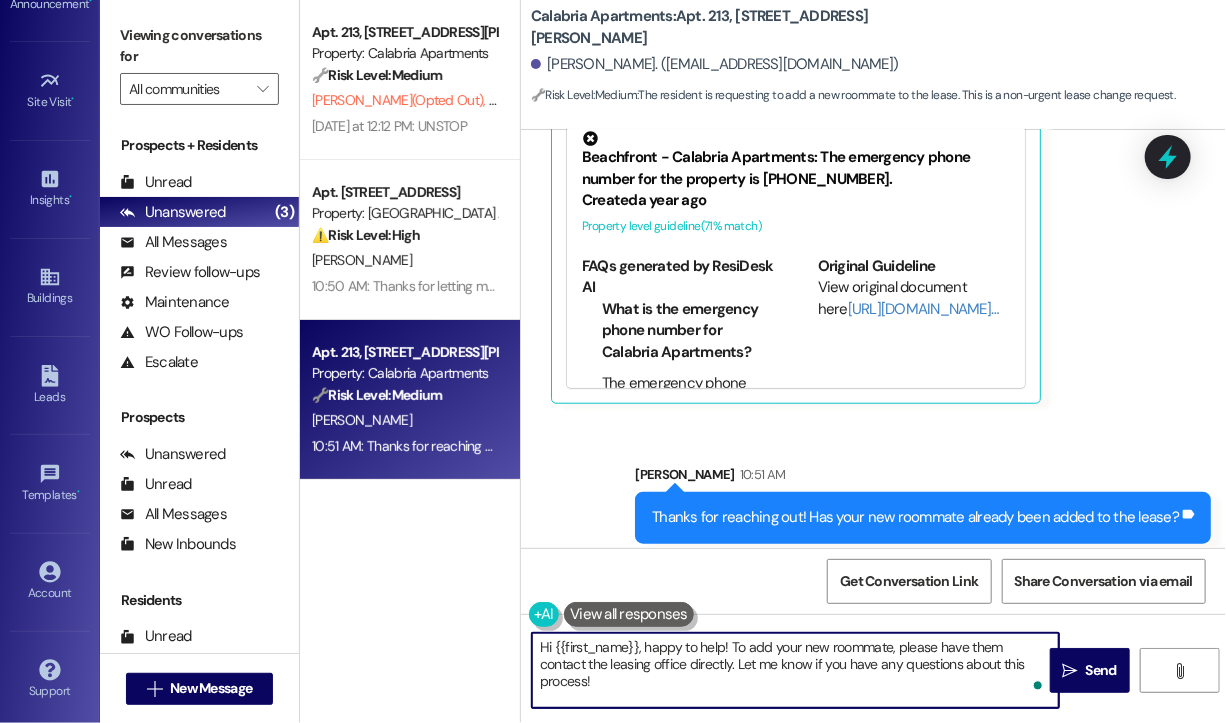 scroll, scrollTop: 610, scrollLeft: 0, axis: vertical 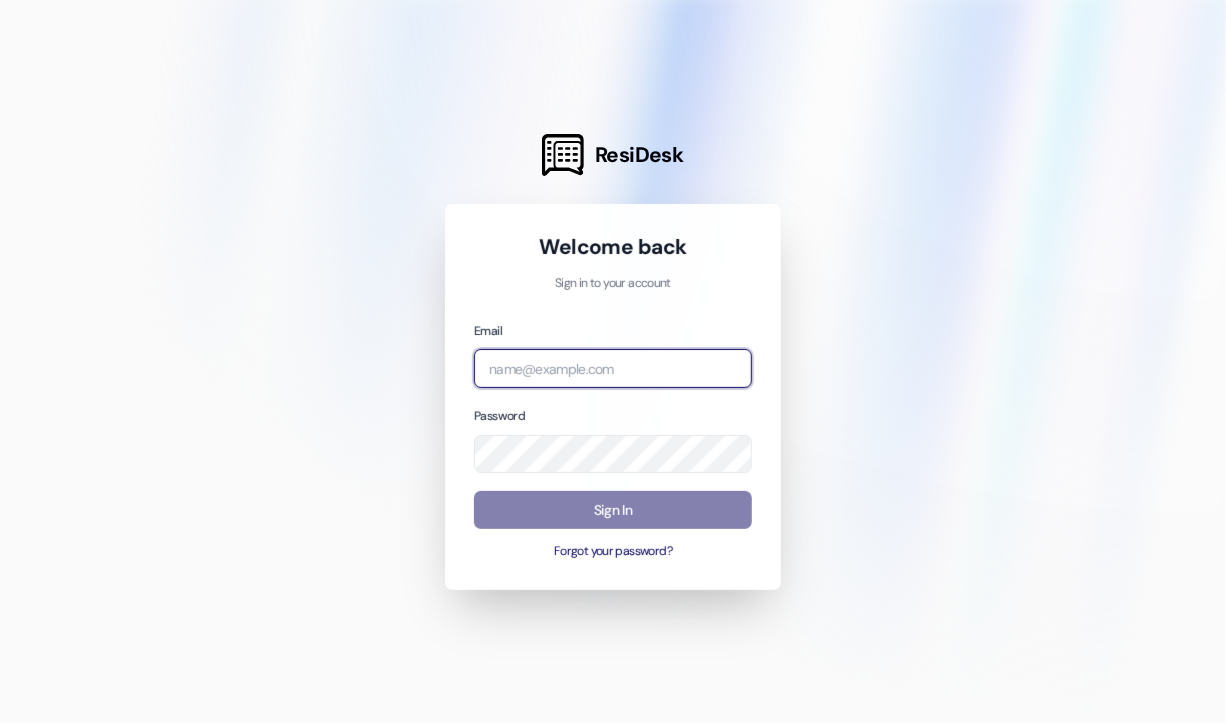 click at bounding box center [613, 368] 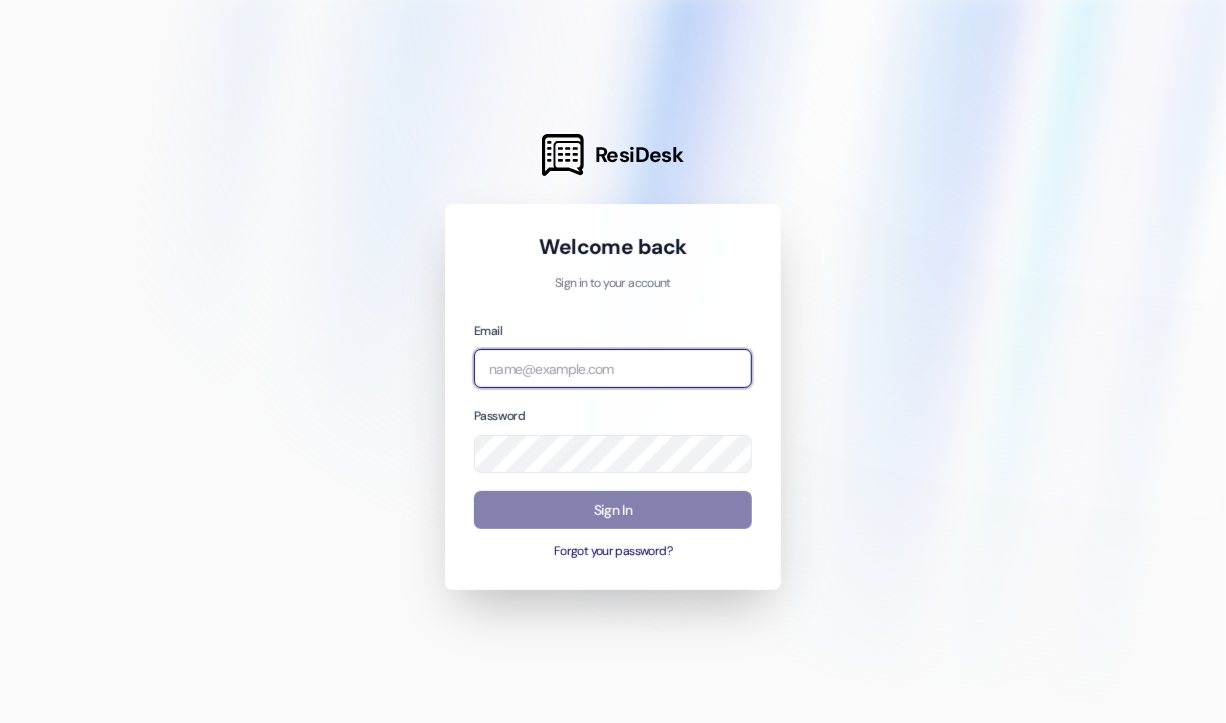 type on "automated-surveys-campus_living_centres-[PERSON_NAME].roles@campus_living_[DOMAIN_NAME]" 